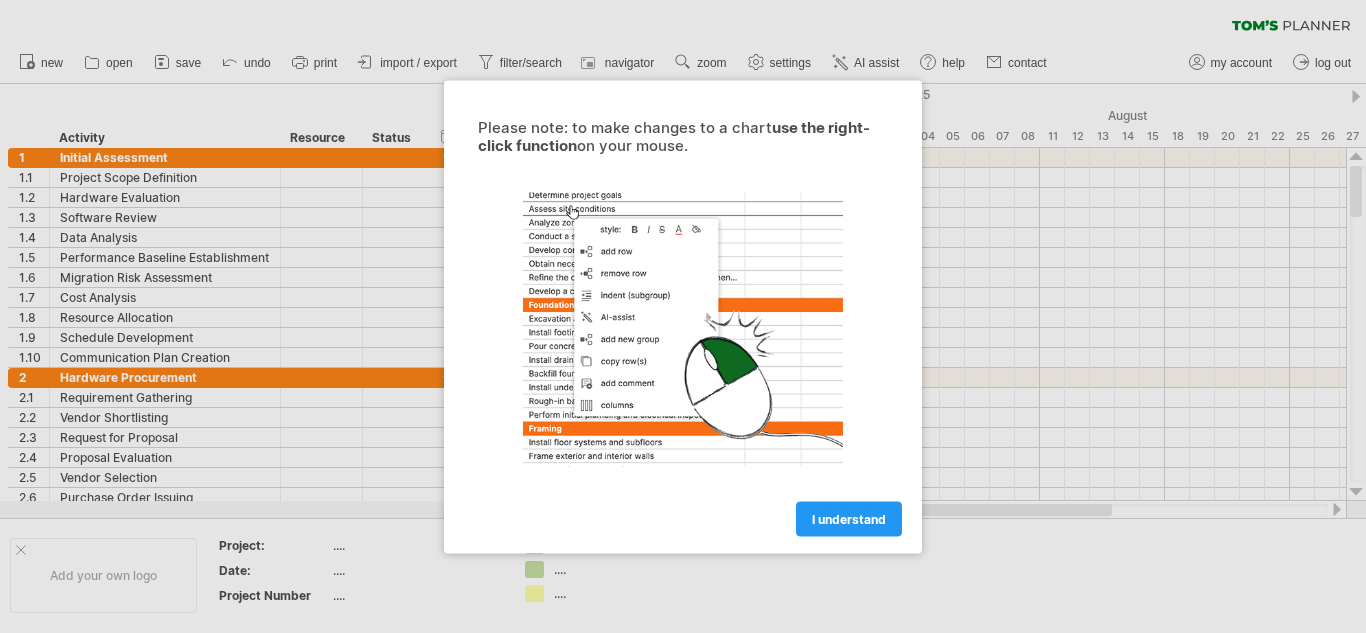 scroll, scrollTop: 0, scrollLeft: 0, axis: both 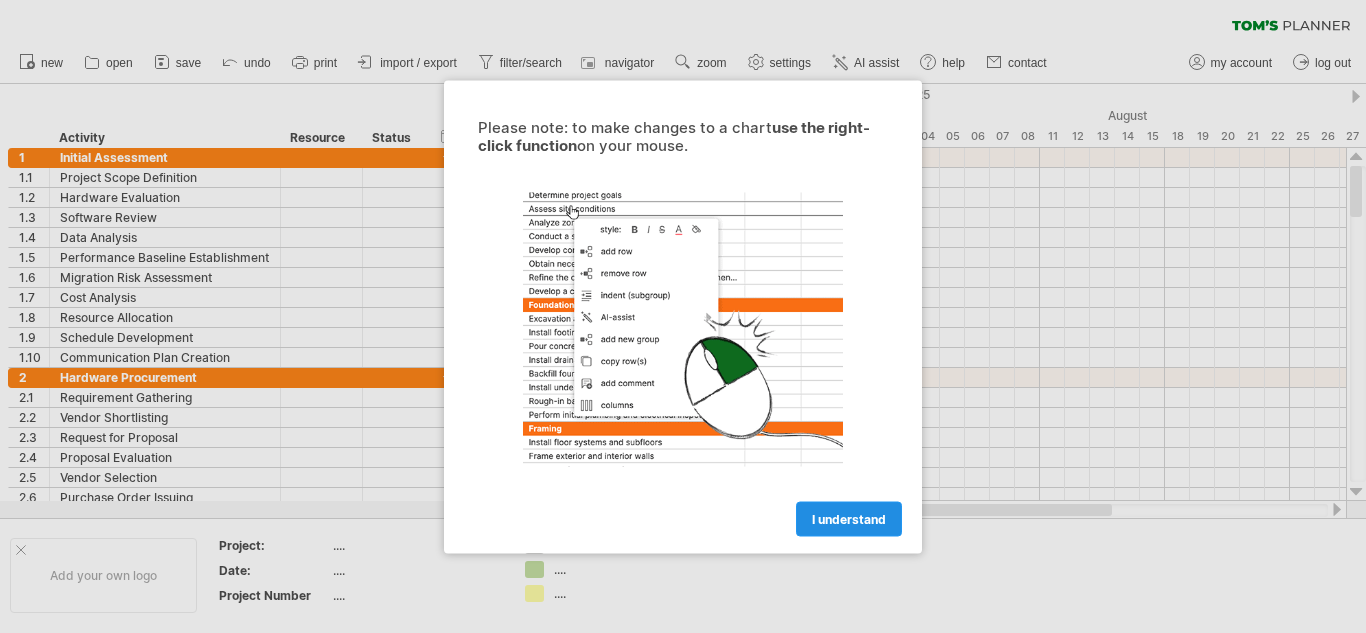 click on "I understand" at bounding box center [849, 518] 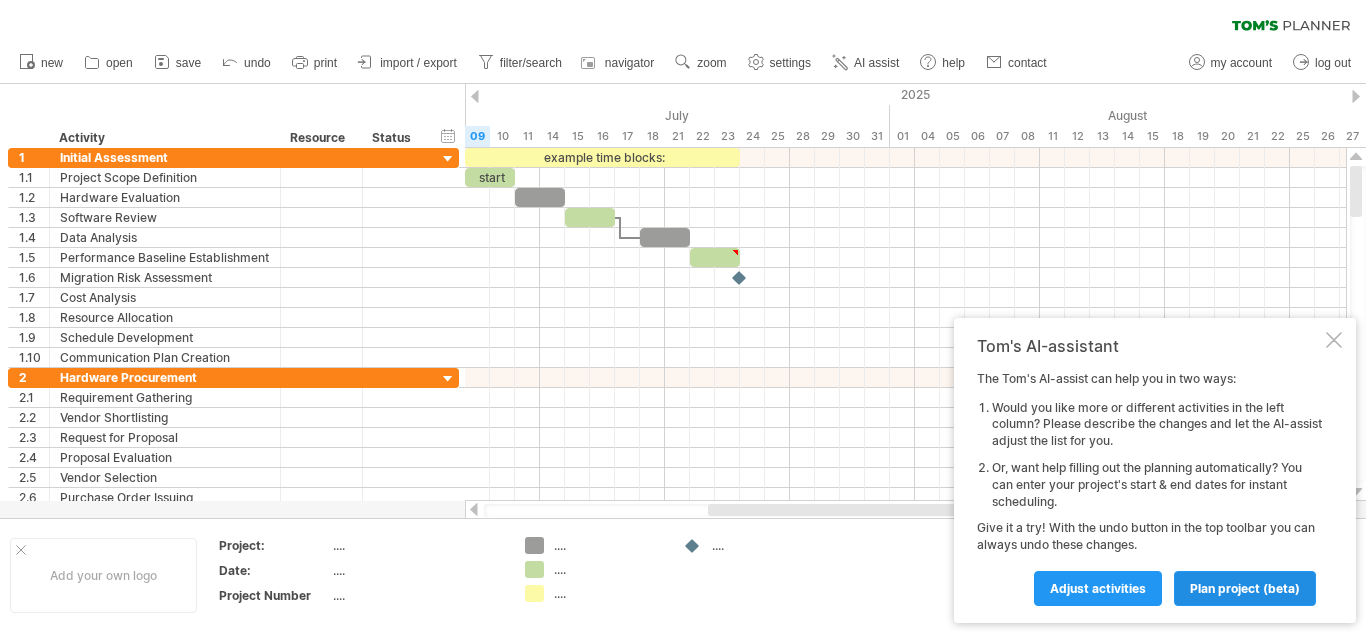 click on "plan project (beta)" at bounding box center [1098, 588] 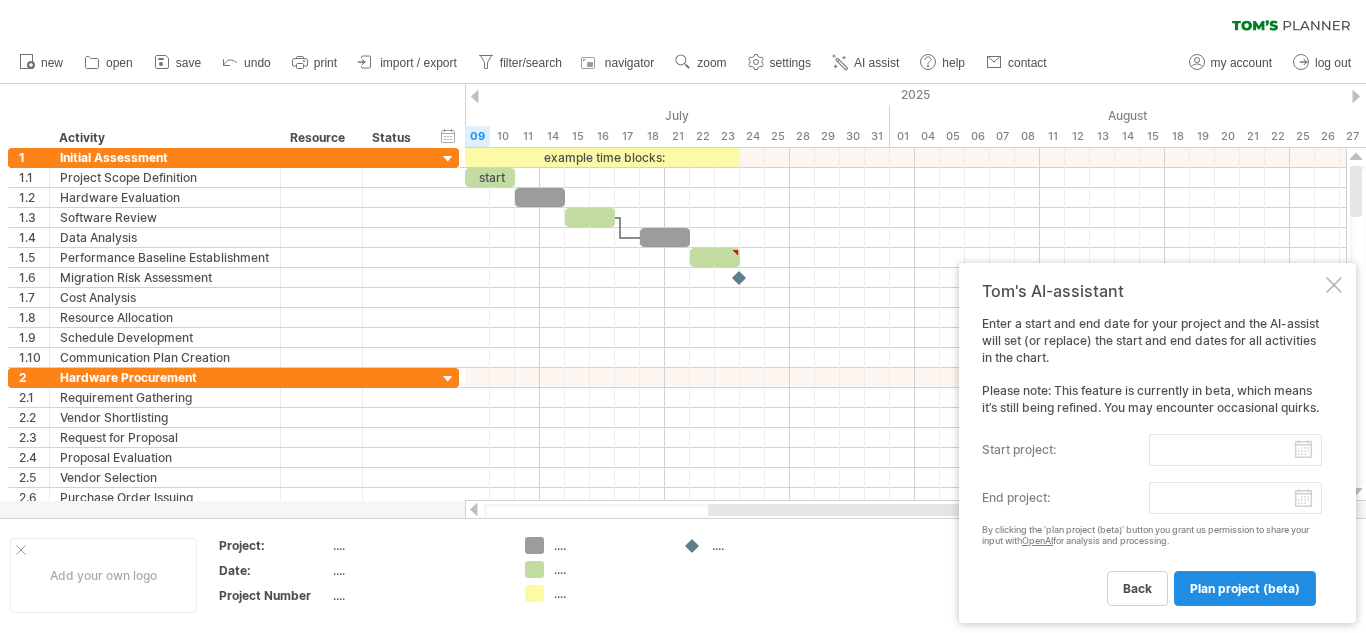 click on "plan project (beta)" at bounding box center [1245, 588] 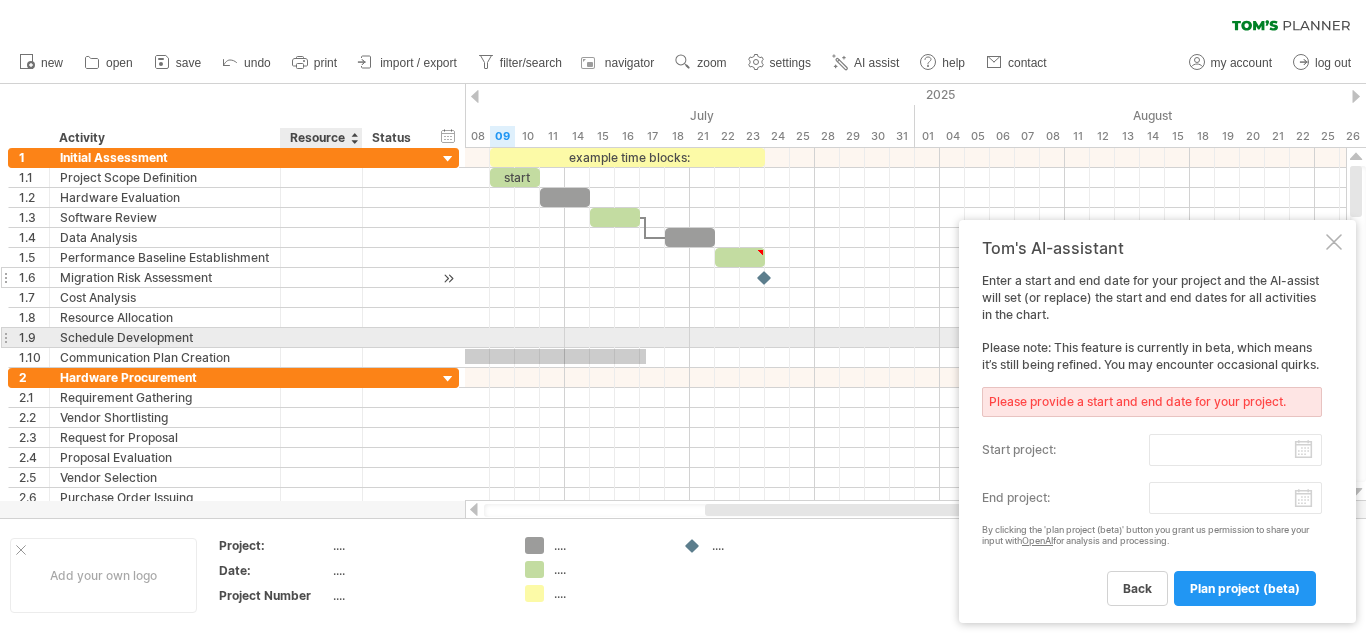 drag, startPoint x: 621, startPoint y: 364, endPoint x: 207, endPoint y: 279, distance: 422.63577 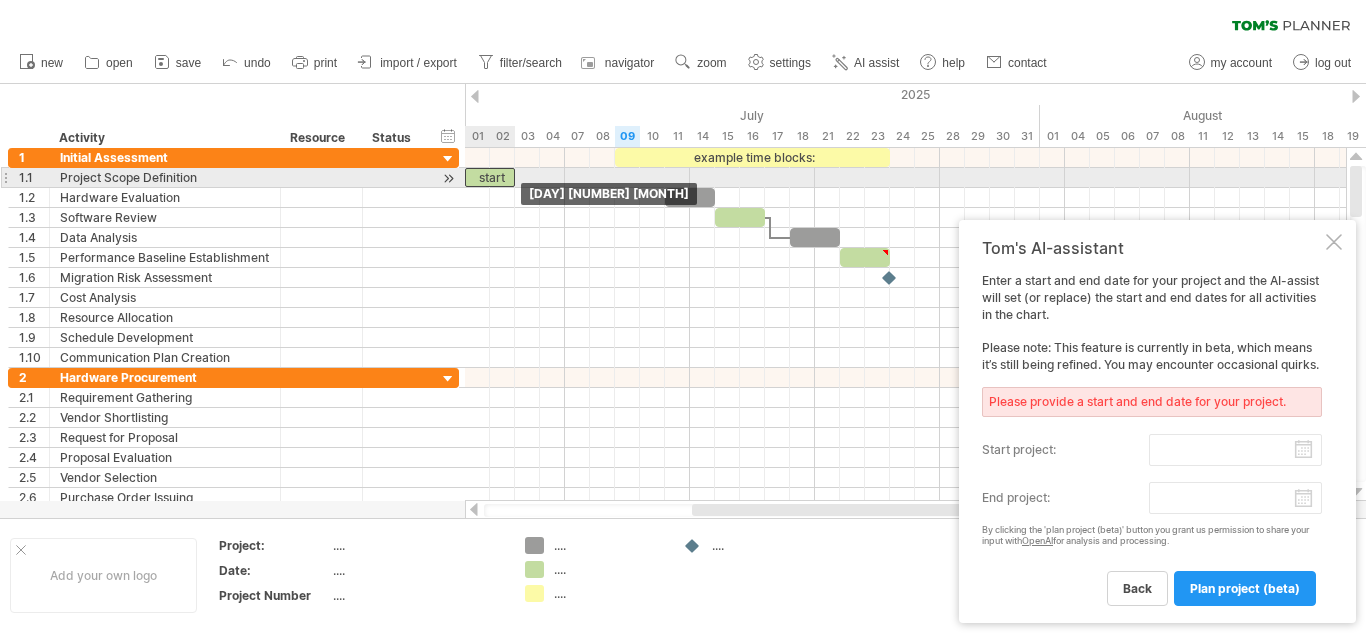 drag, startPoint x: 642, startPoint y: 179, endPoint x: 490, endPoint y: 179, distance: 152 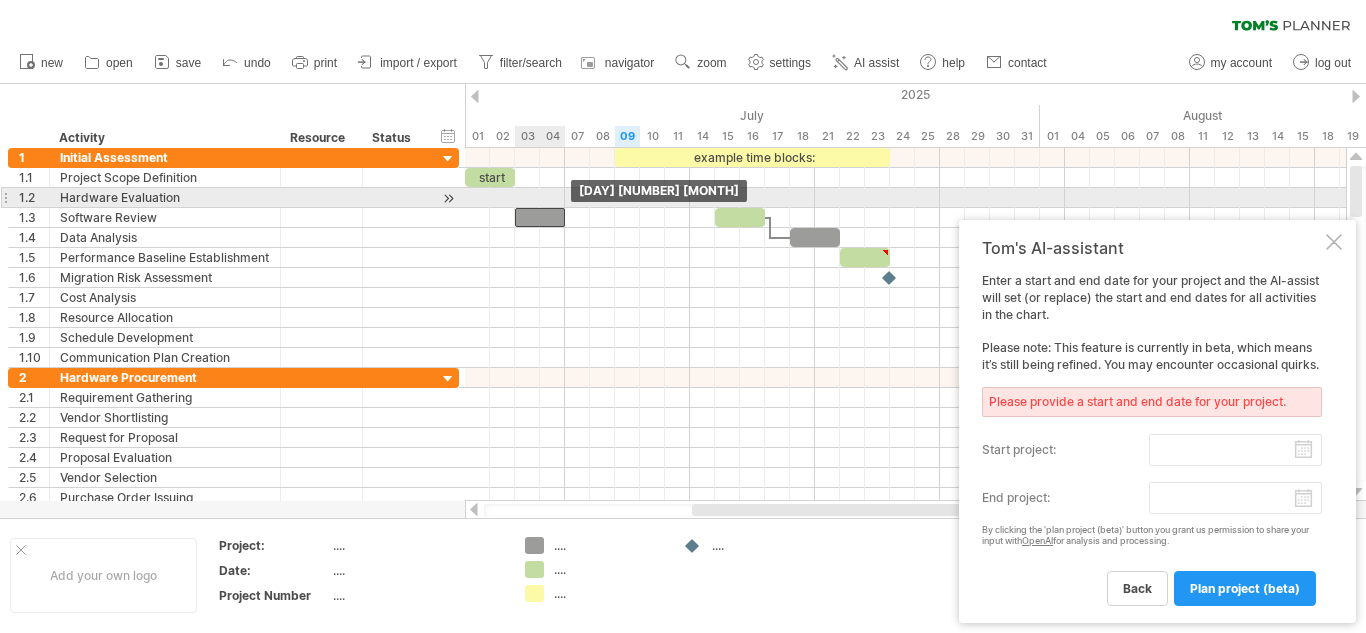 drag, startPoint x: 676, startPoint y: 189, endPoint x: 529, endPoint y: 204, distance: 147.76332 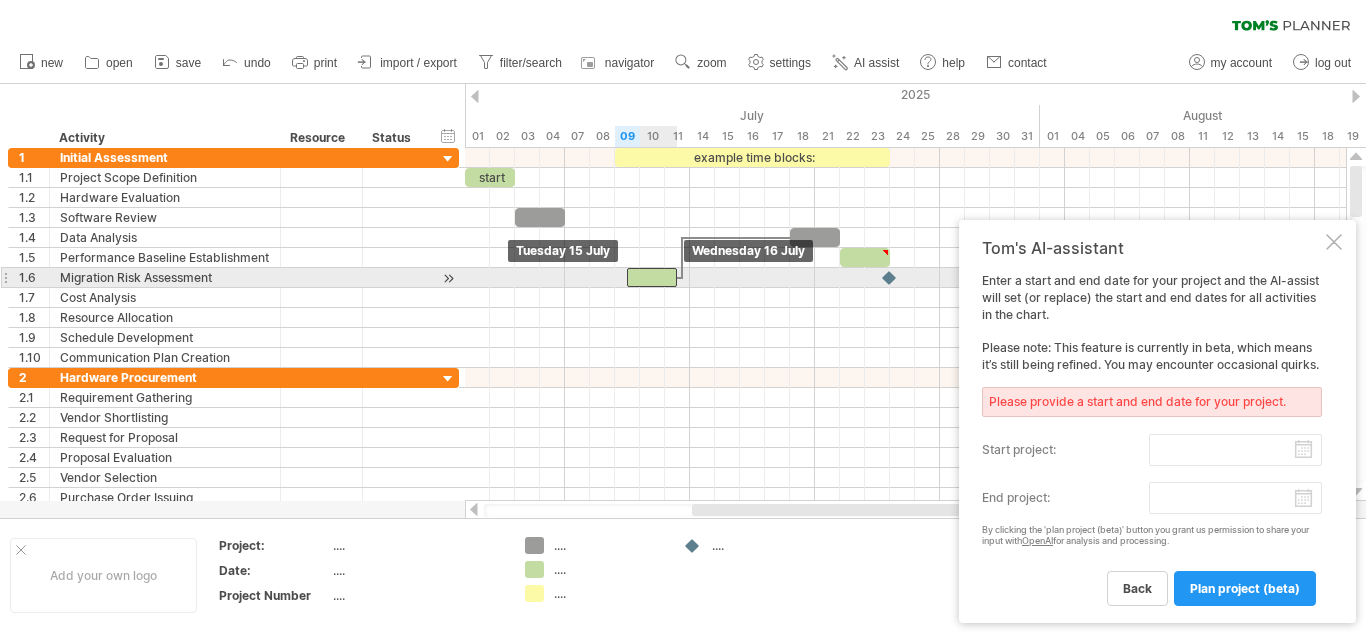 drag, startPoint x: 736, startPoint y: 220, endPoint x: 624, endPoint y: 279, distance: 126.58989 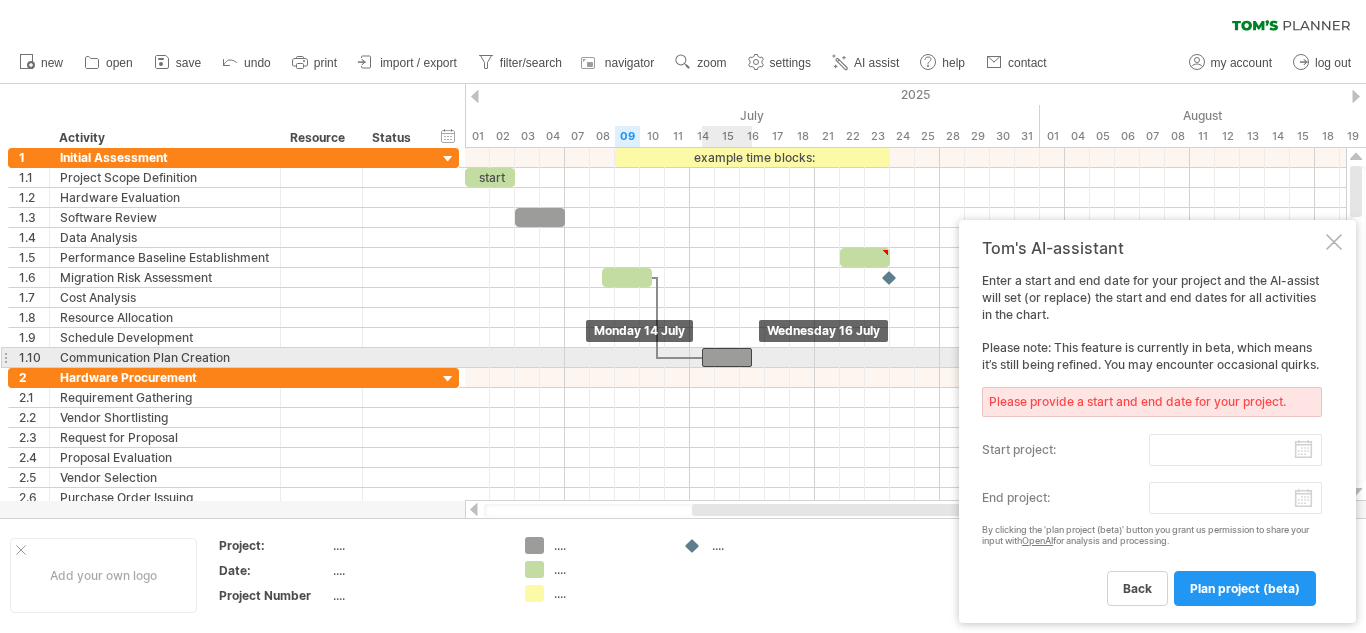 drag, startPoint x: 822, startPoint y: 238, endPoint x: 733, endPoint y: 350, distance: 143.05594 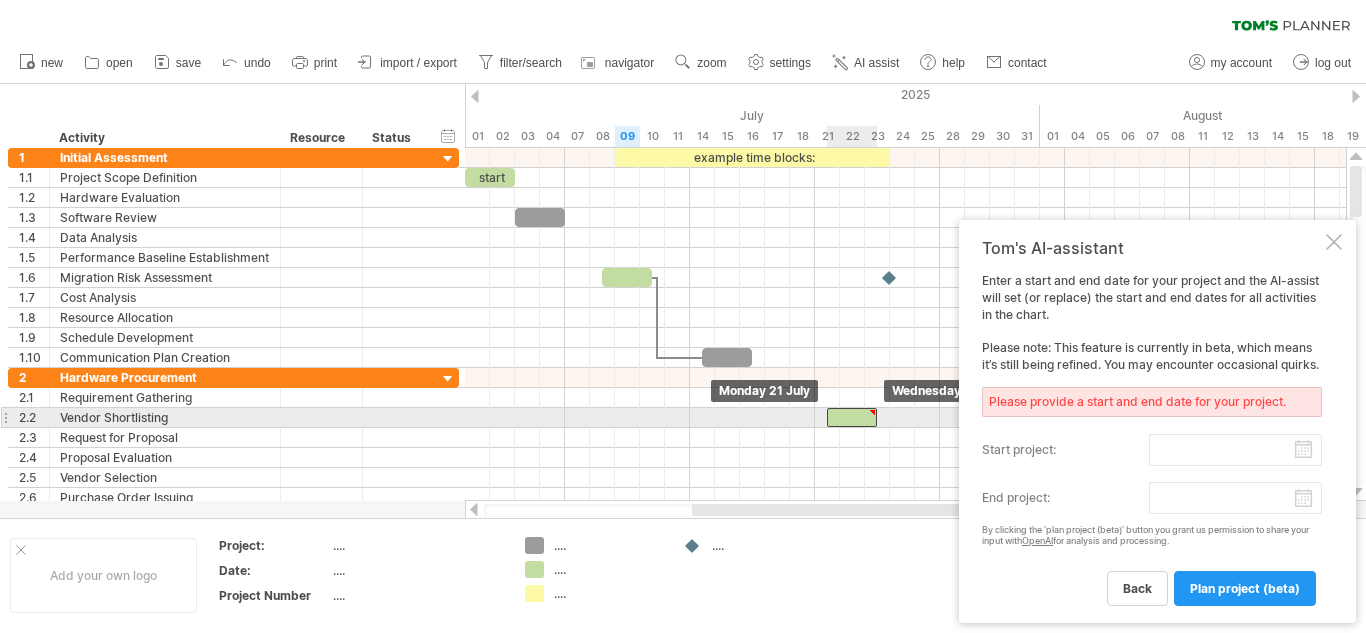 drag, startPoint x: 872, startPoint y: 260, endPoint x: 861, endPoint y: 428, distance: 168.35974 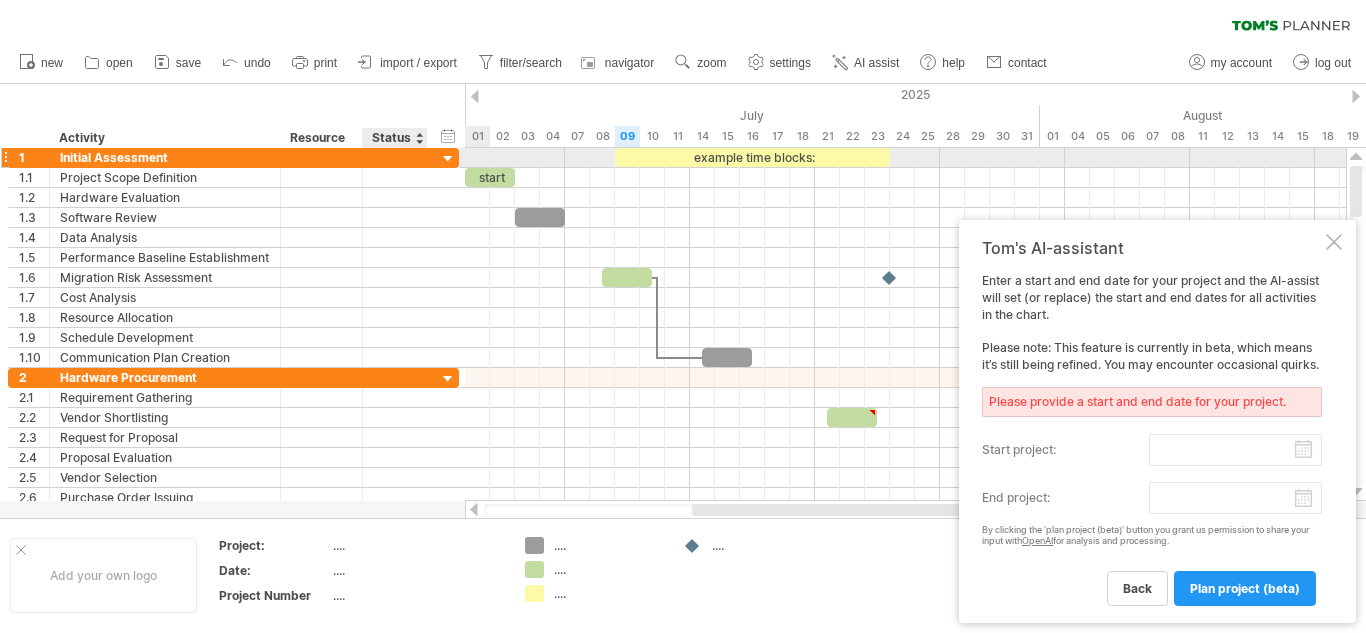 click at bounding box center [448, 159] 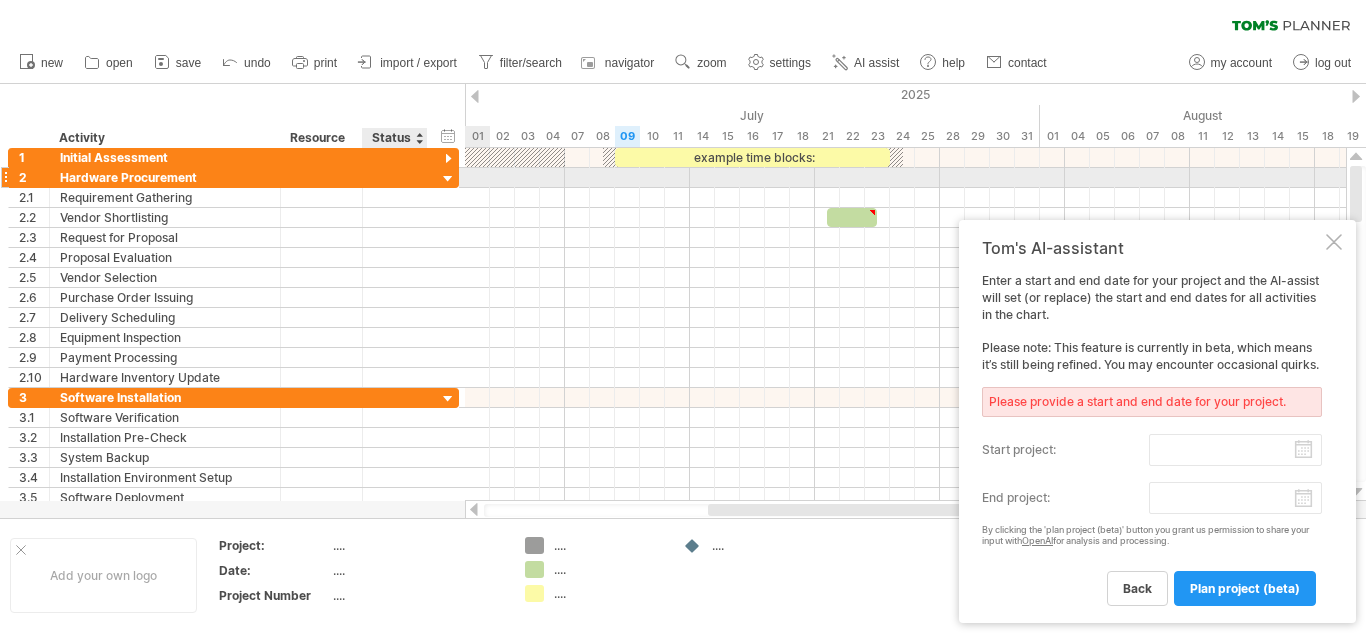 click at bounding box center (448, 179) 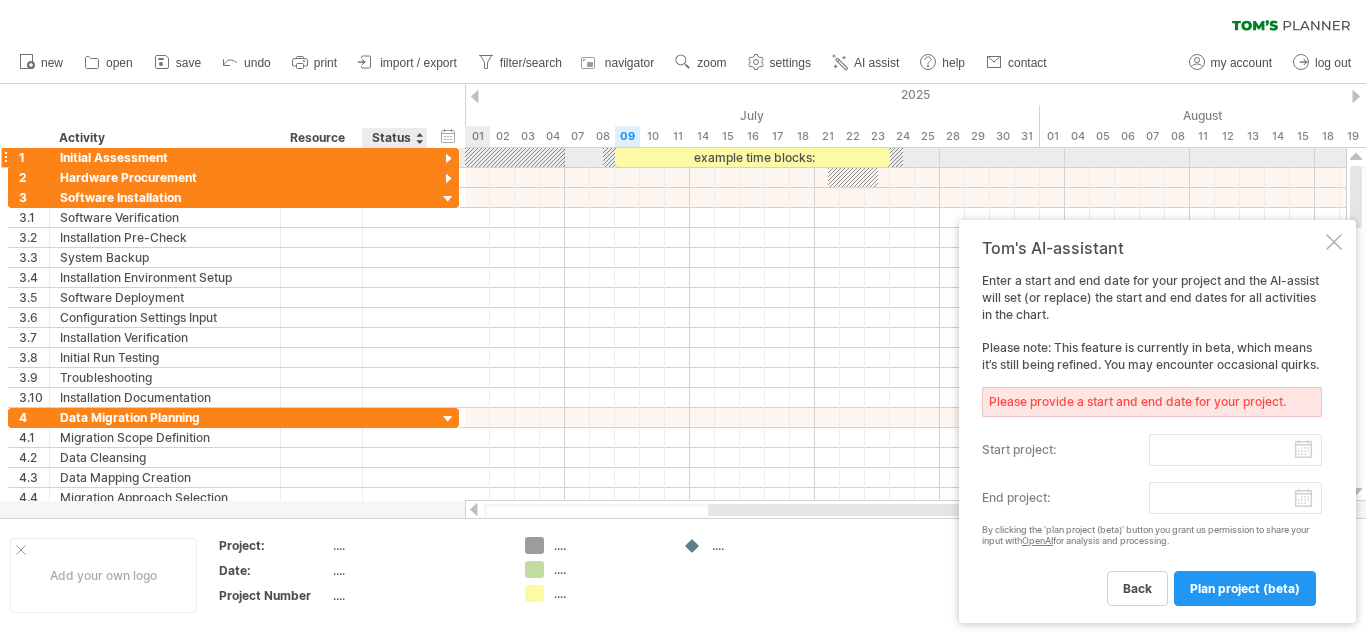 click at bounding box center (448, 159) 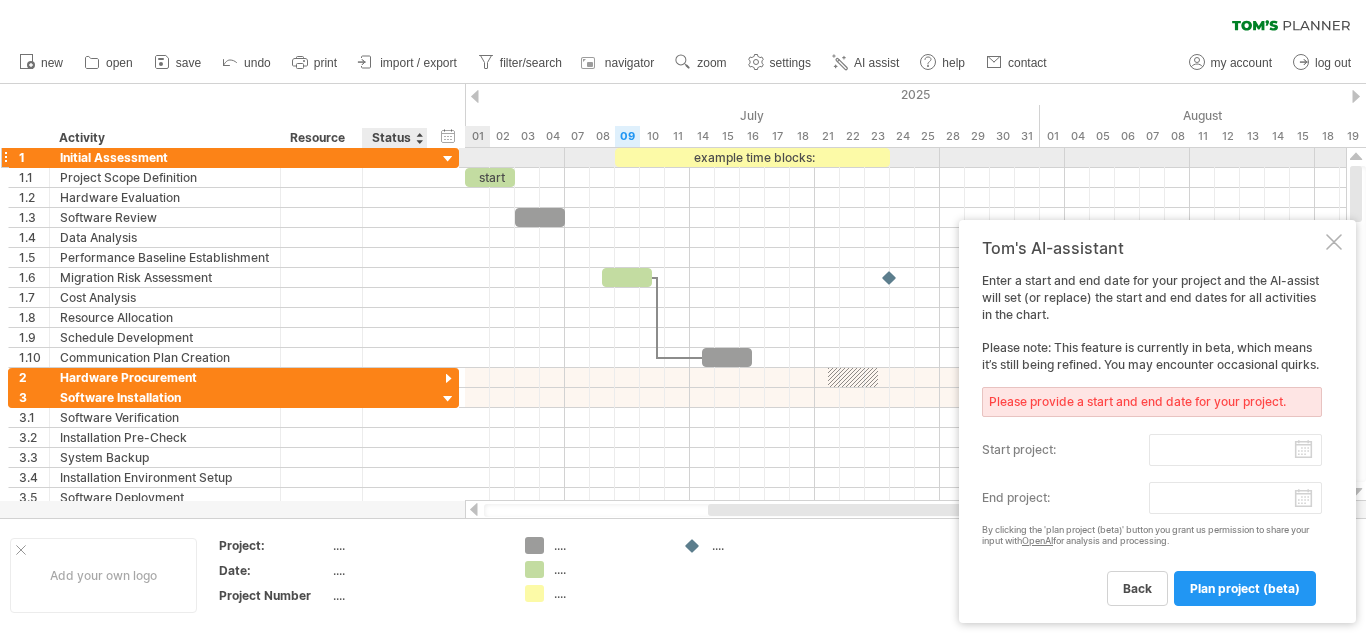 click at bounding box center (448, 159) 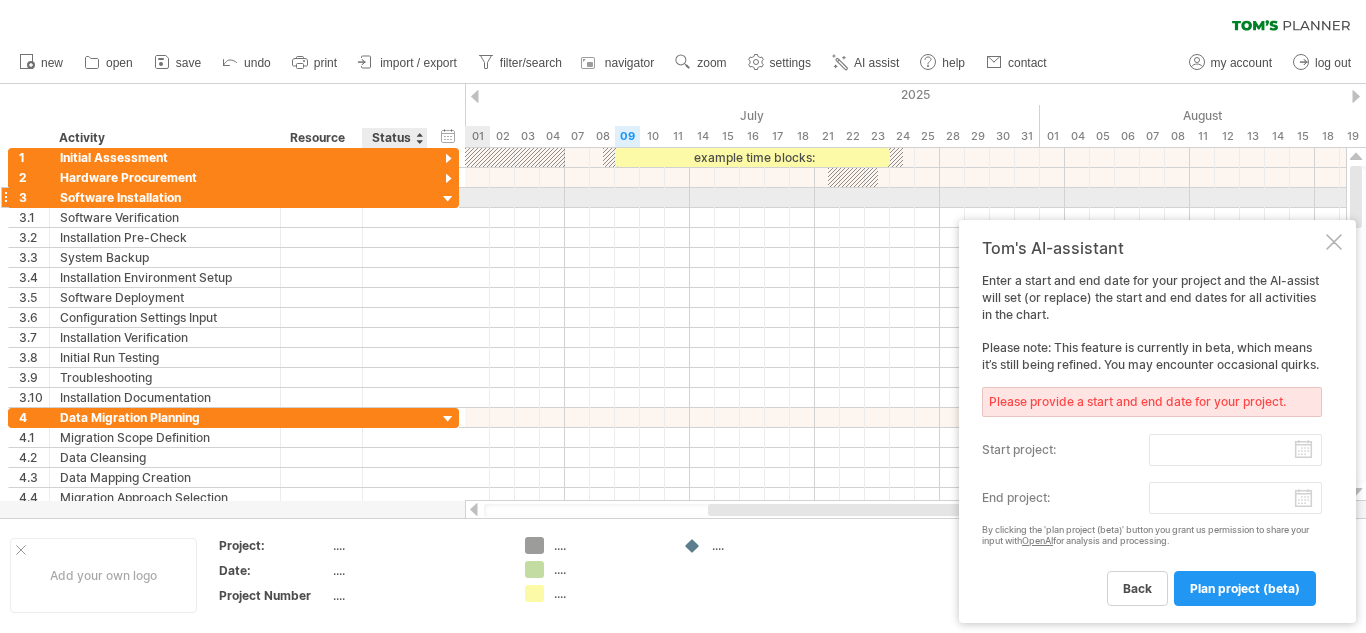 click at bounding box center (448, 199) 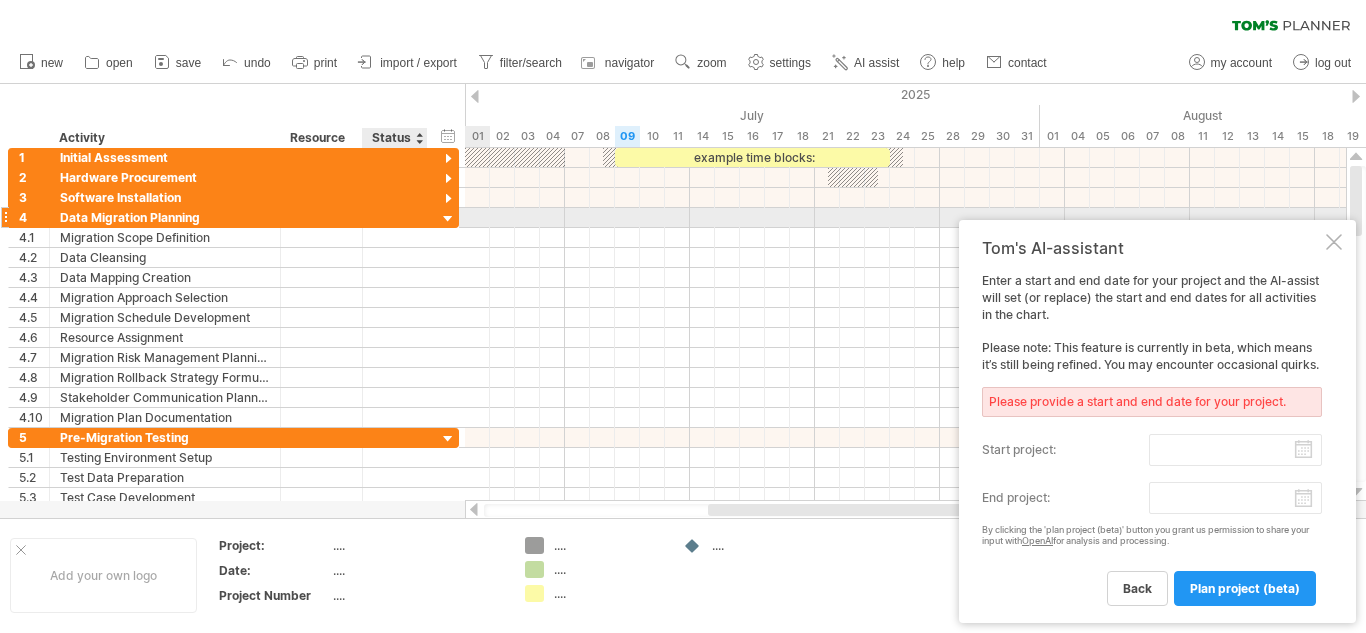 click at bounding box center (448, 219) 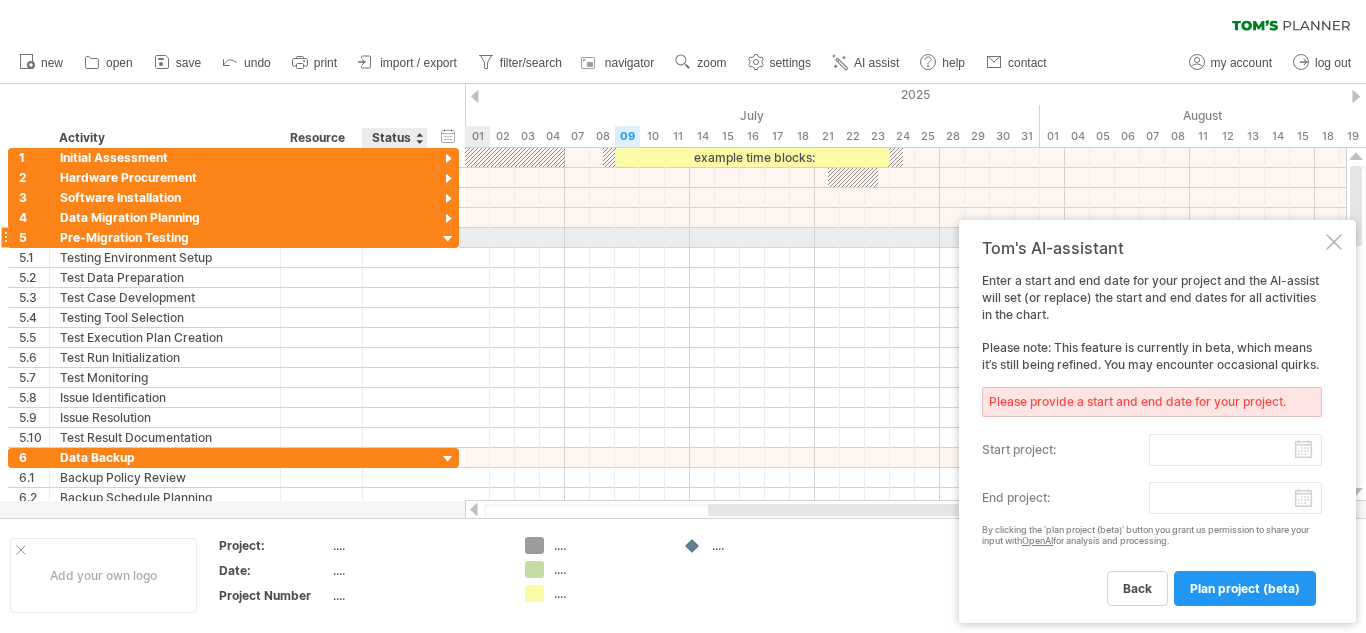 click at bounding box center [448, 239] 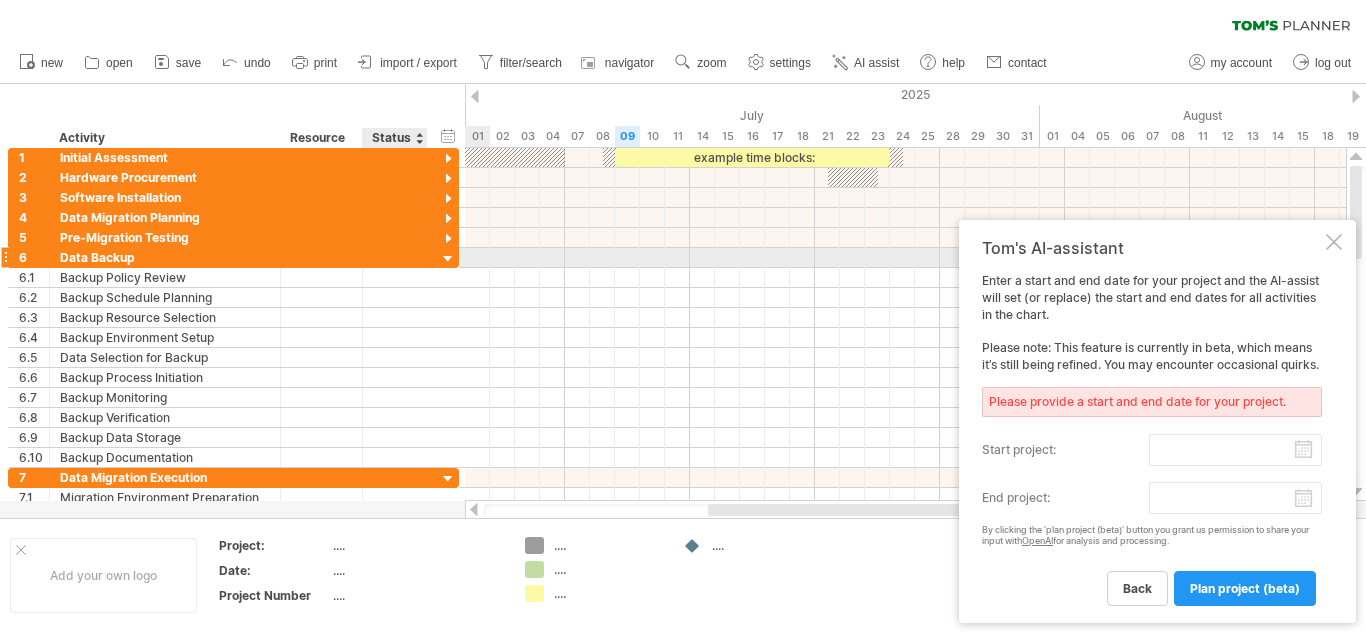 click at bounding box center [448, 259] 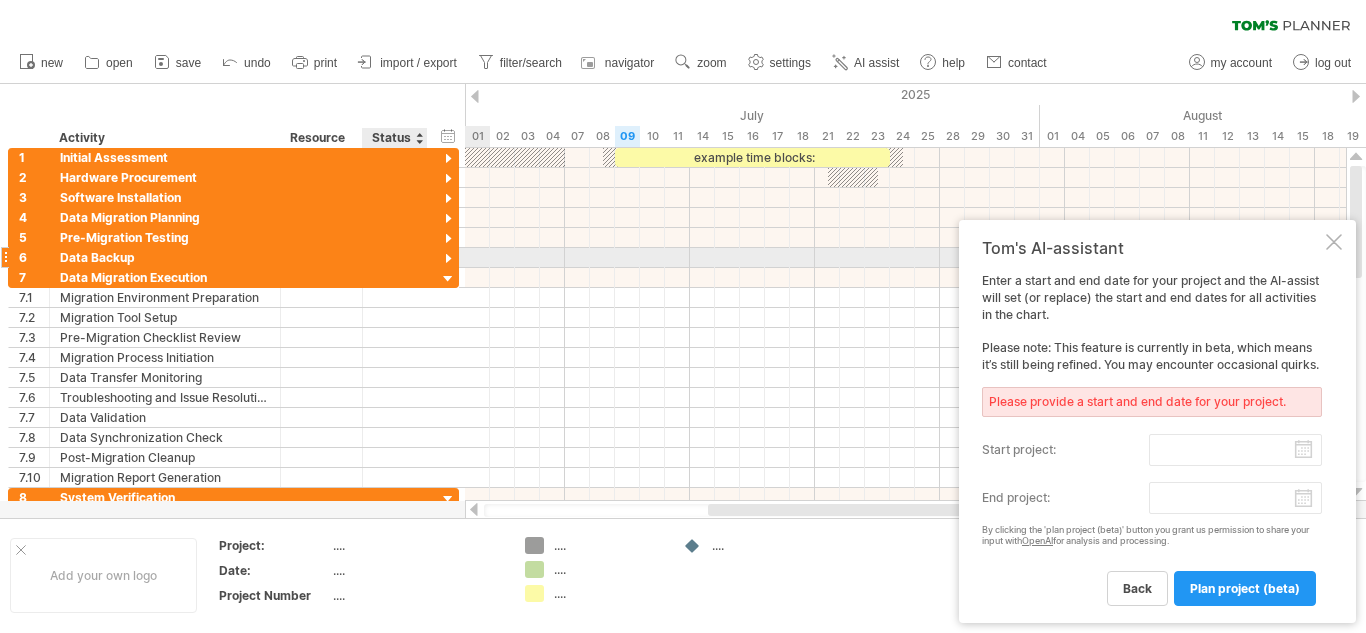 click at bounding box center (448, 259) 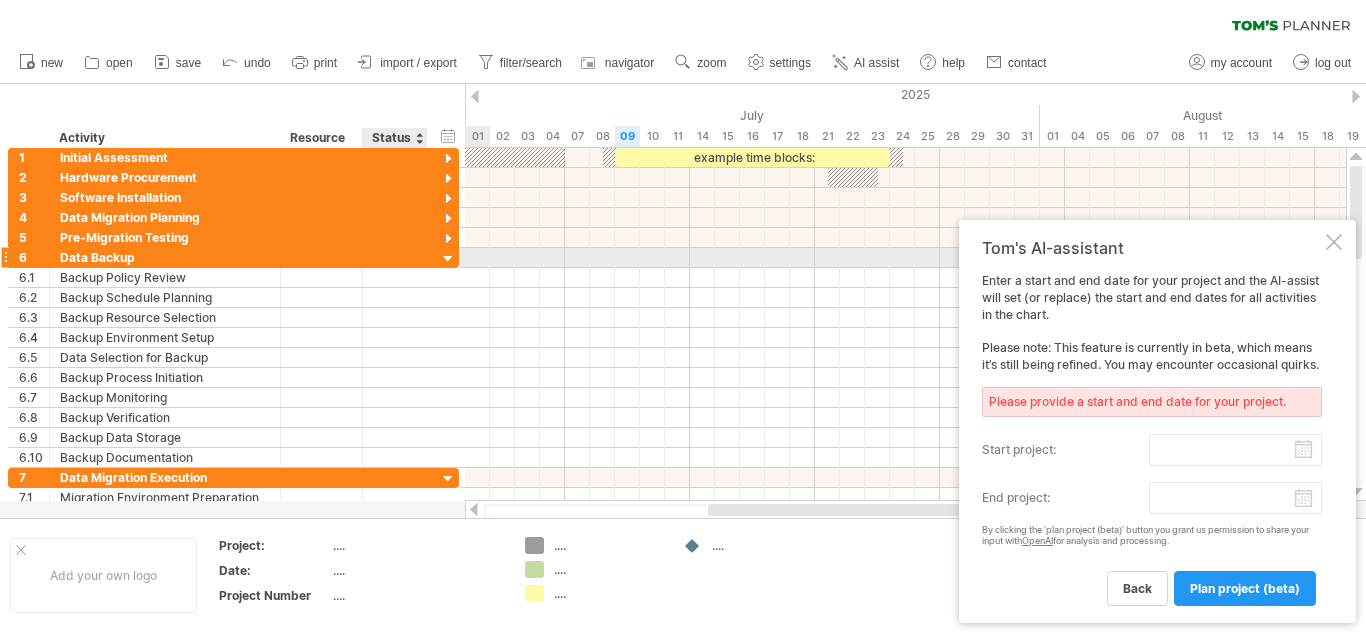 click at bounding box center [448, 259] 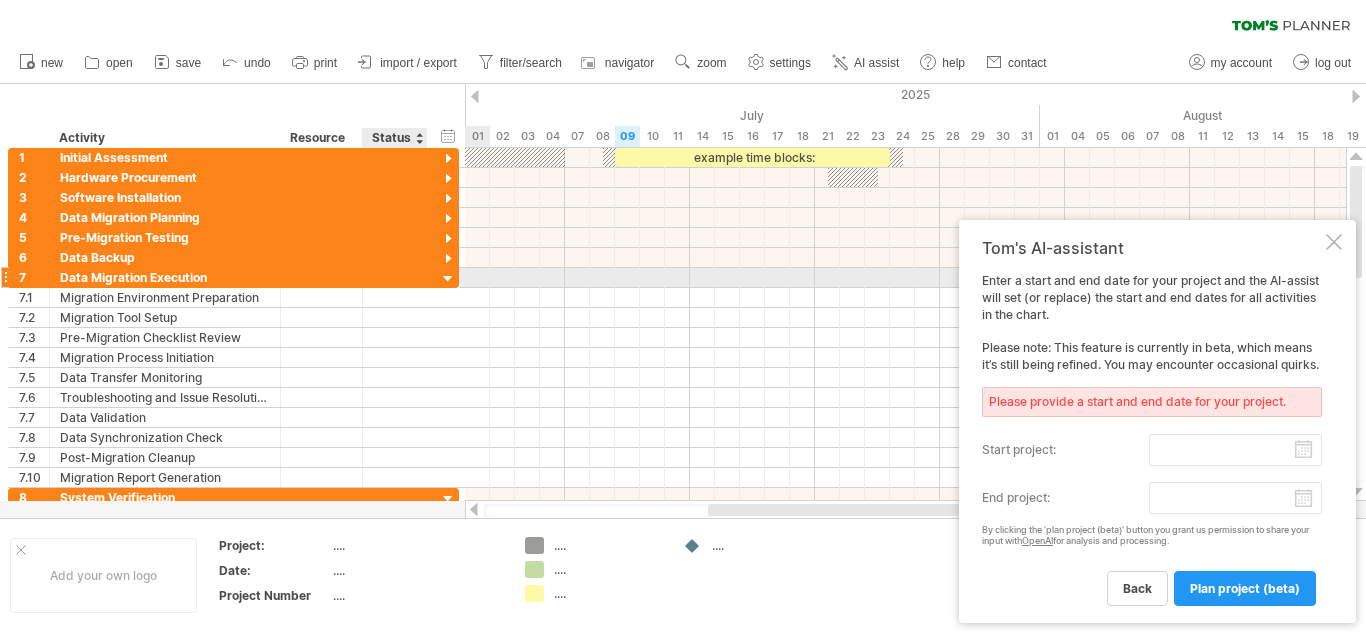 click at bounding box center [448, 279] 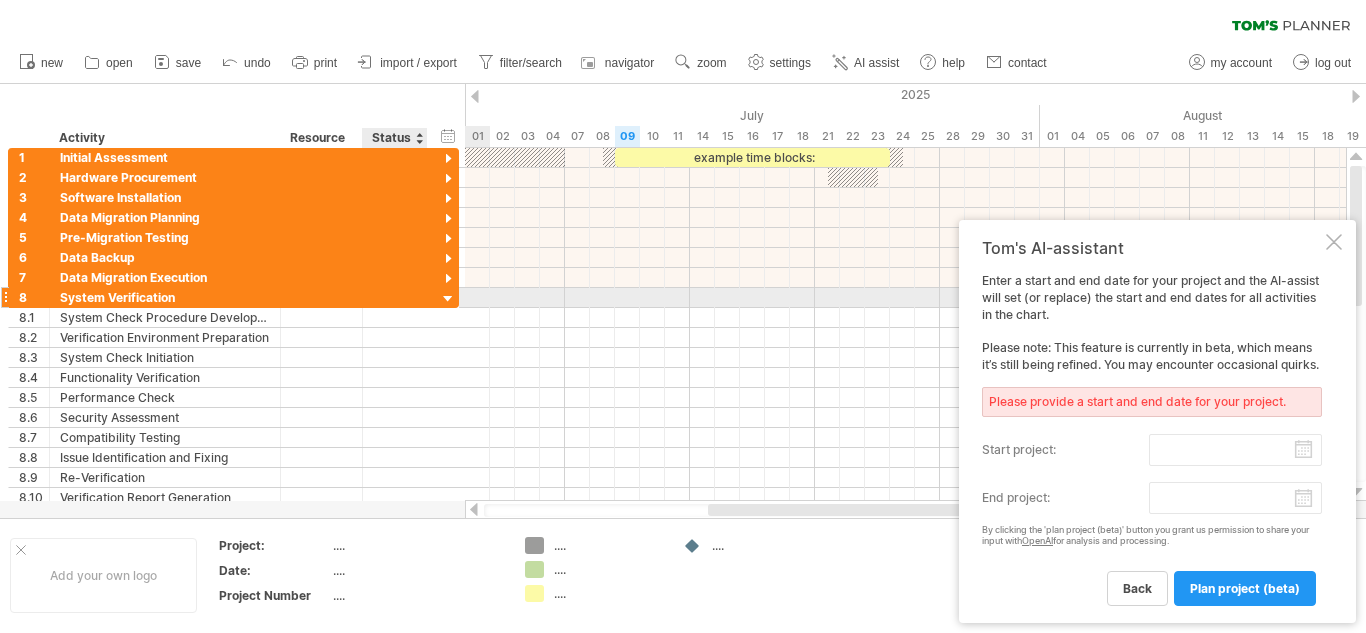 click at bounding box center (448, 299) 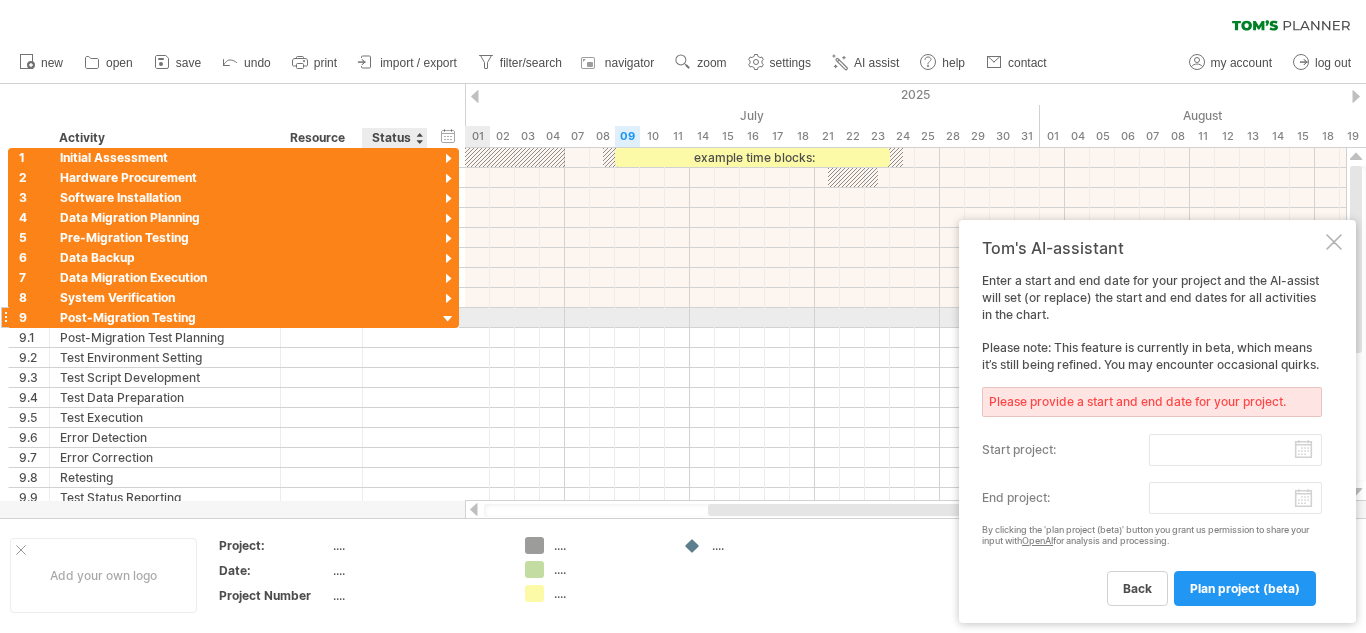 click at bounding box center (448, 319) 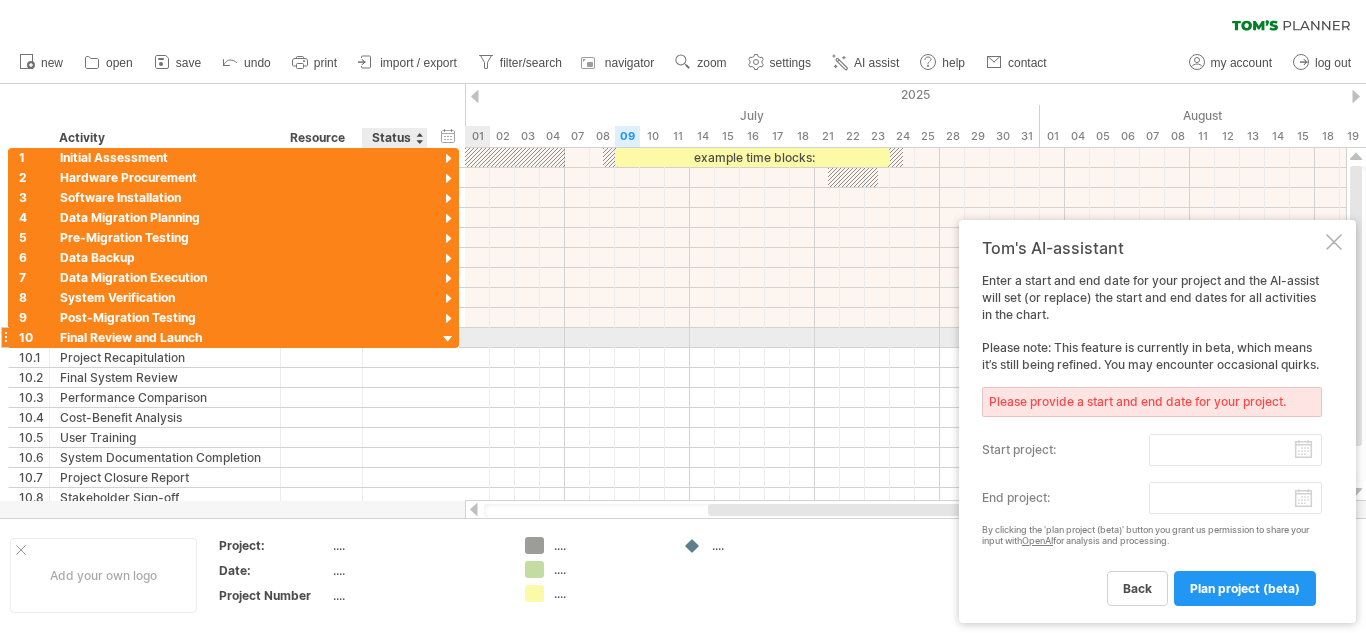 click at bounding box center (448, 339) 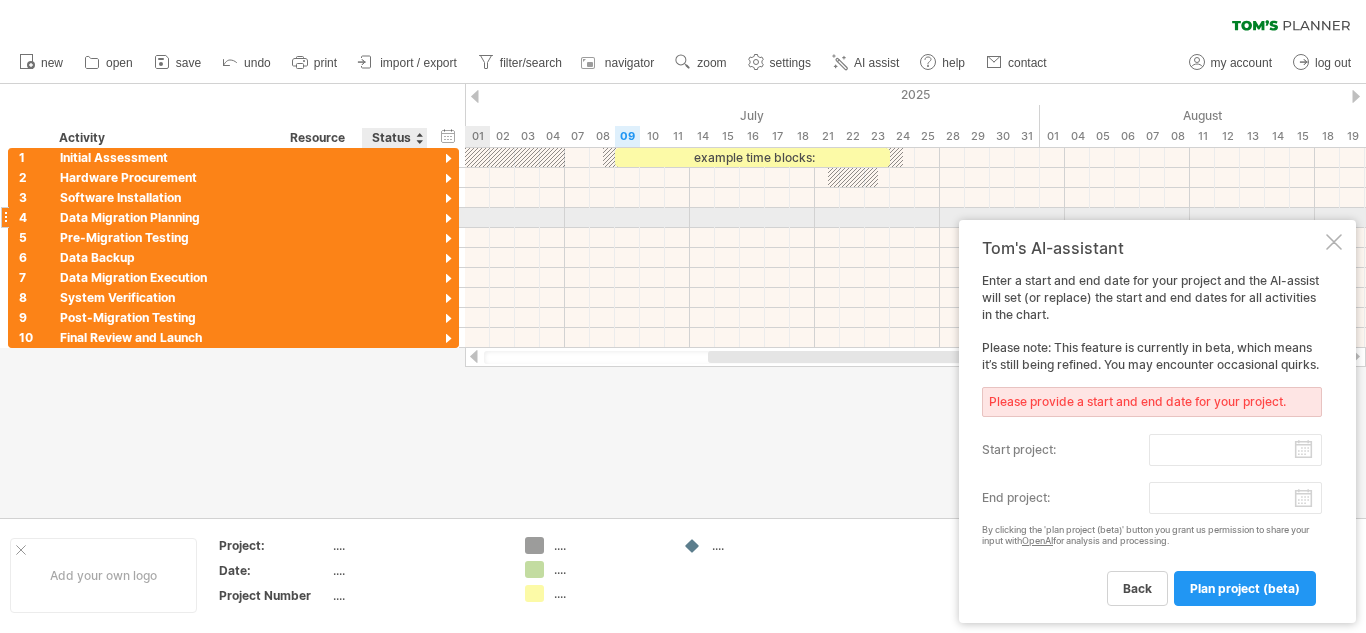 click at bounding box center [448, 219] 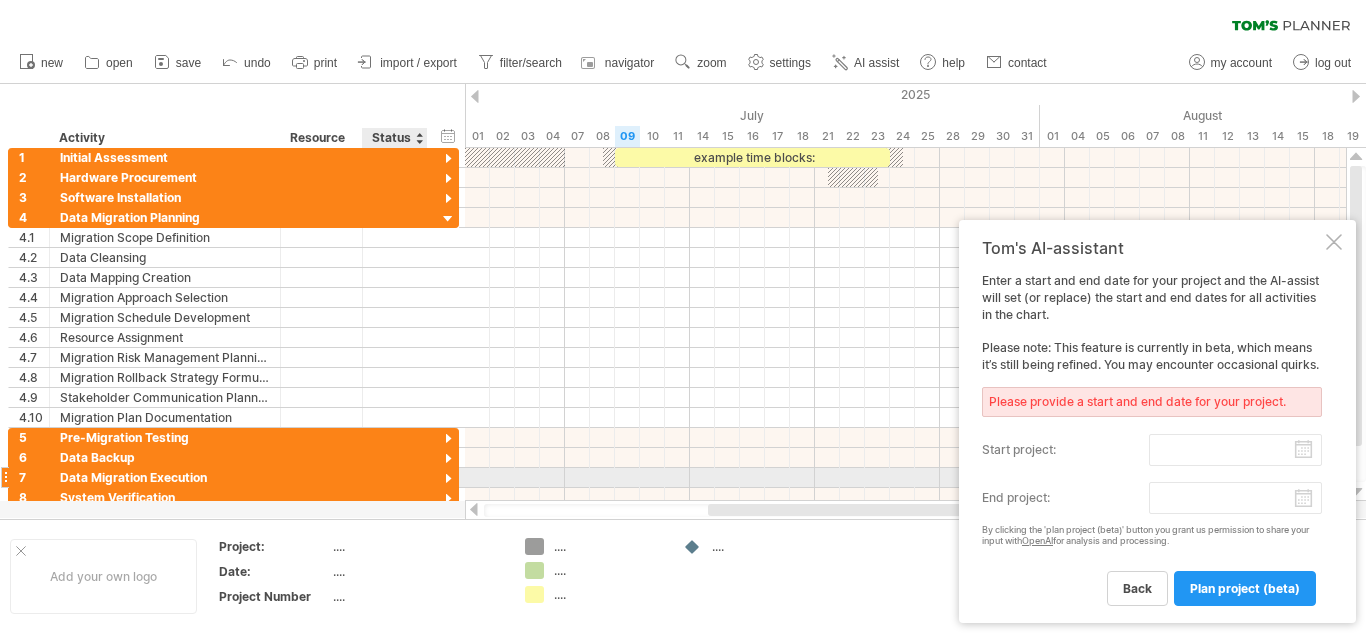 click at bounding box center (448, 479) 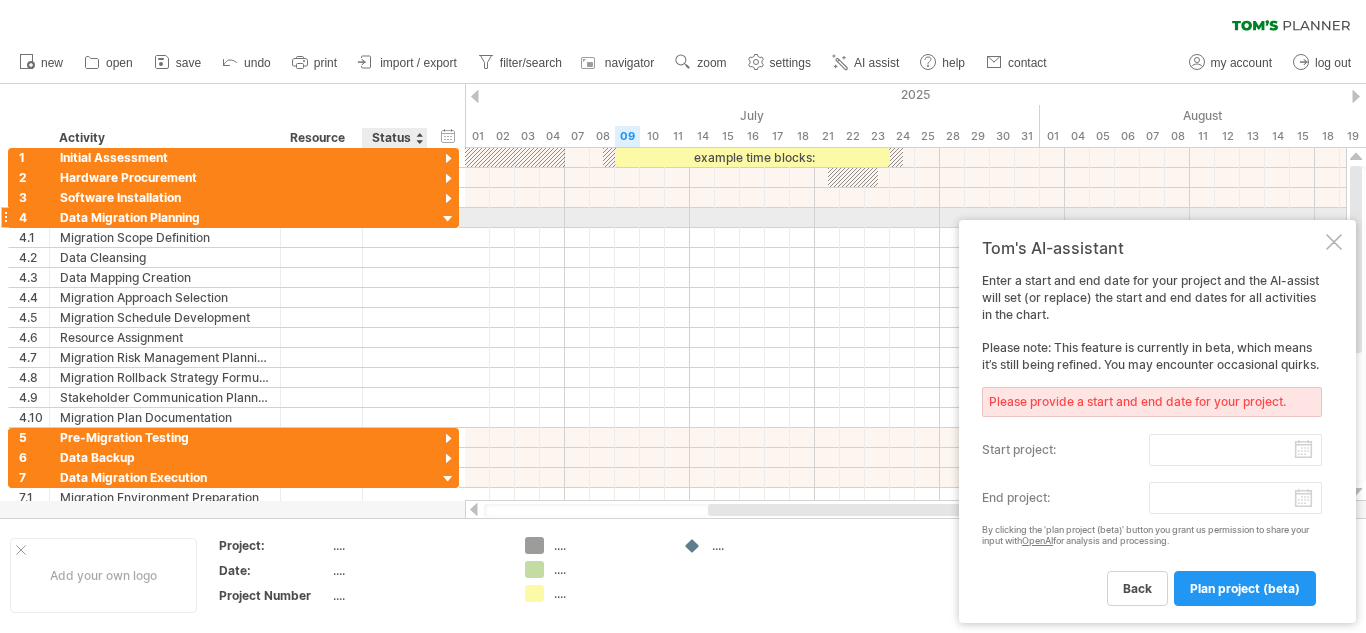 click at bounding box center [448, 219] 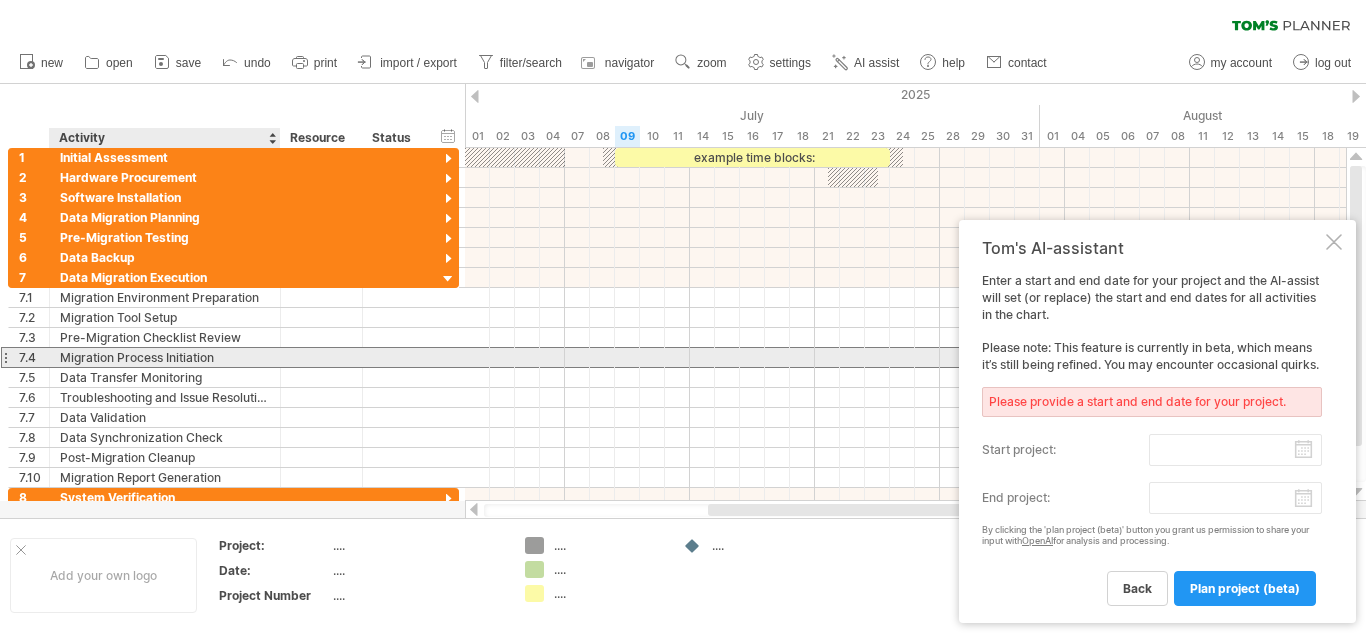 click on "Migration Process Initiation" at bounding box center [165, 357] 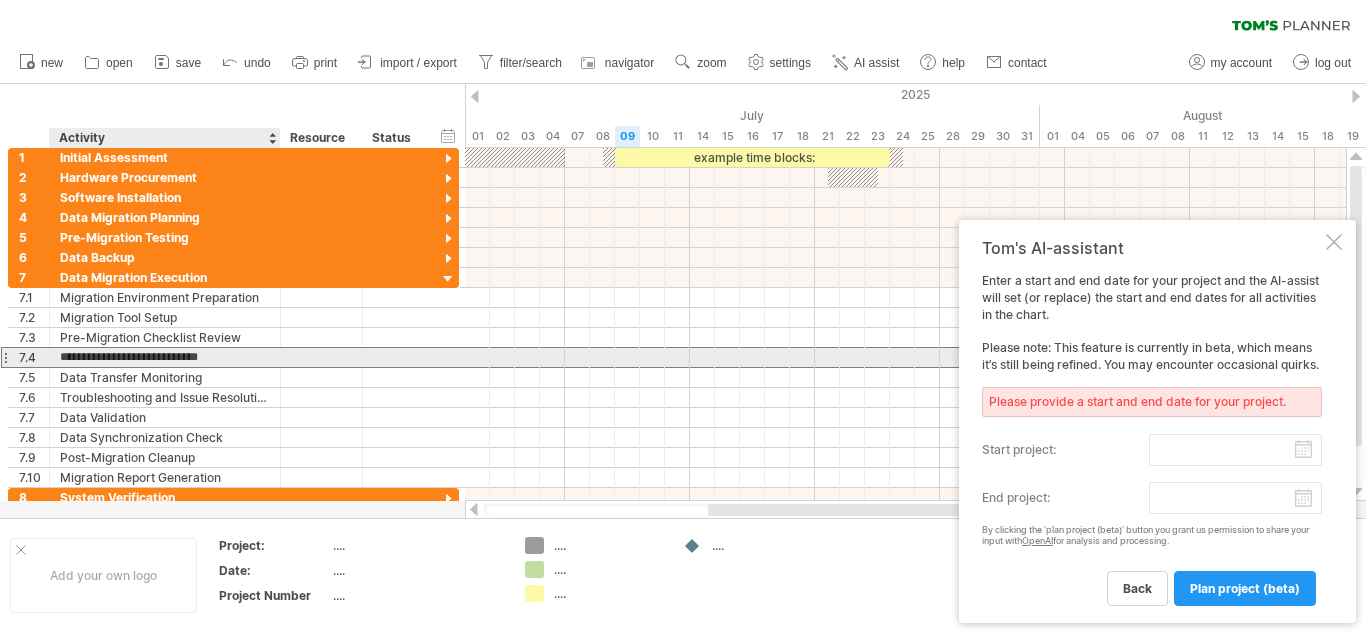 click on "**********" at bounding box center (165, 357) 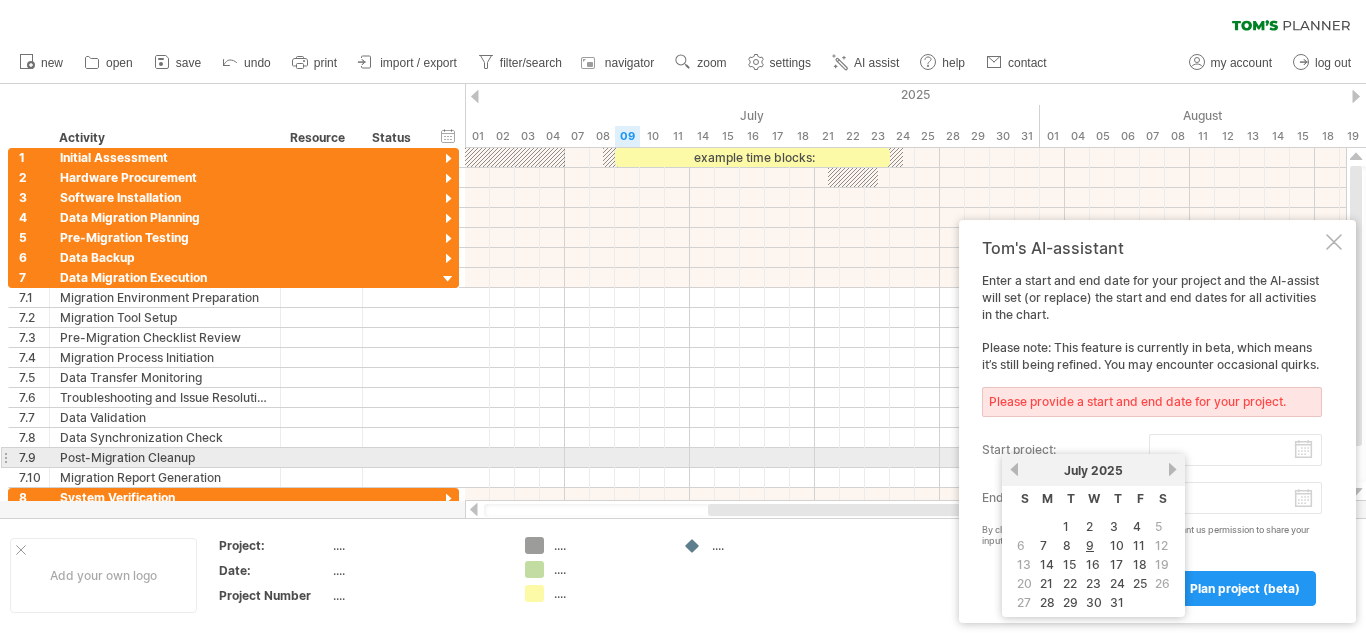 click on "start project:" at bounding box center (1235, 450) 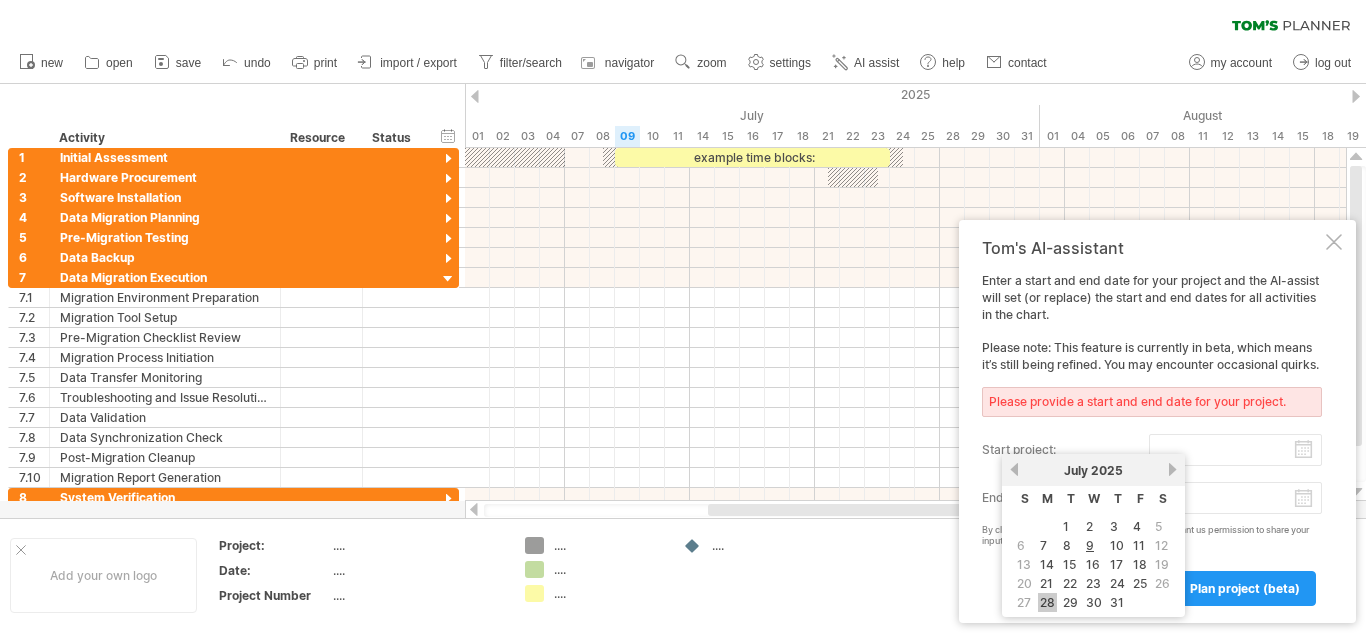 click on "28" at bounding box center (1047, 602) 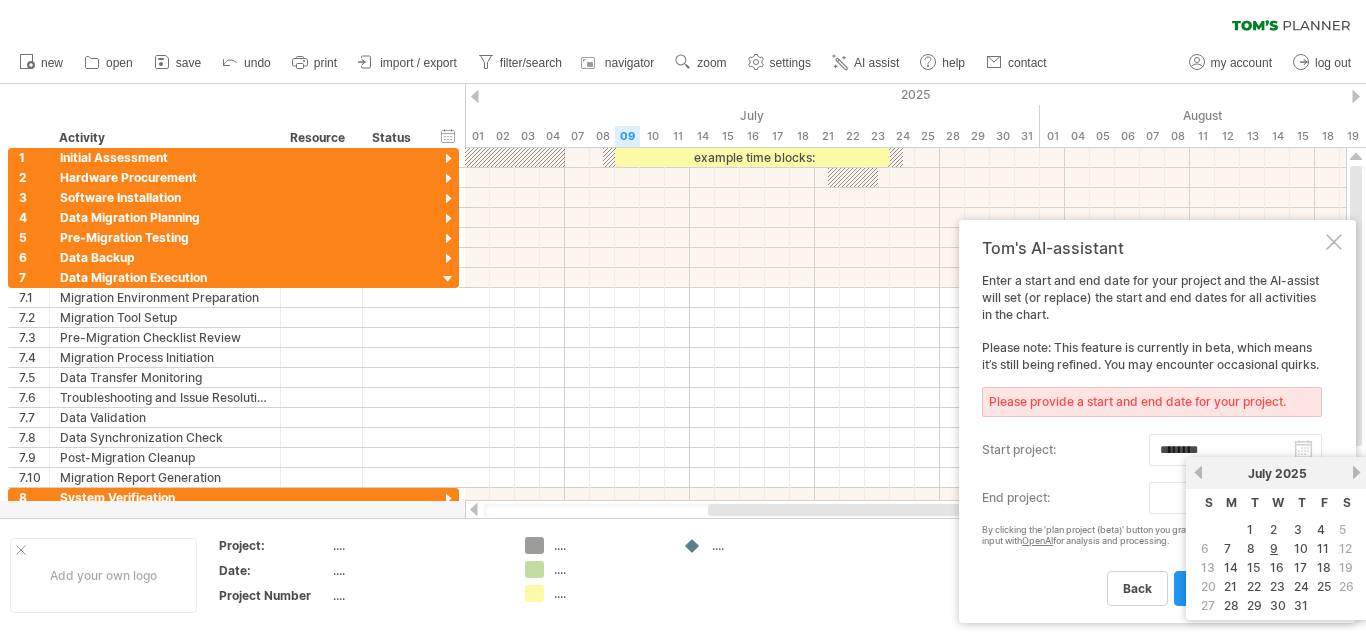 click on "progress(100%)
Trying to reach plan.tomsplanner.com
Connected again...
0%
clear filter
reapply filter" at bounding box center [683, 318] 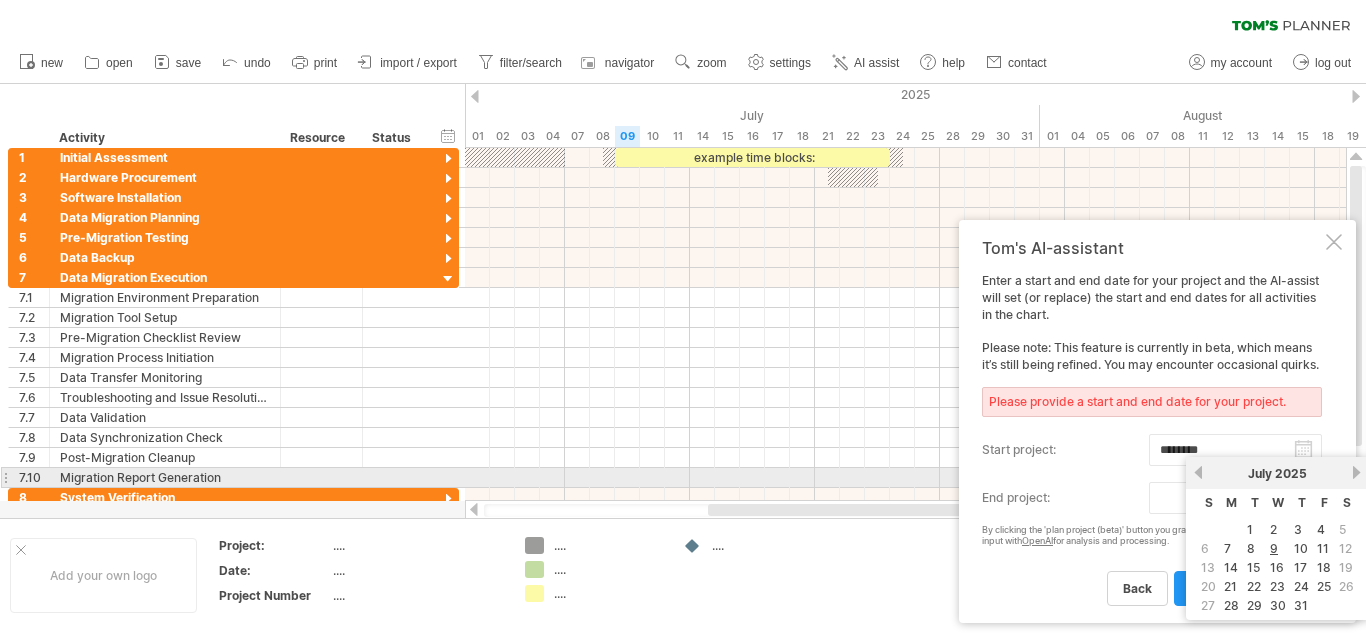 click on "next" at bounding box center (1356, 472) 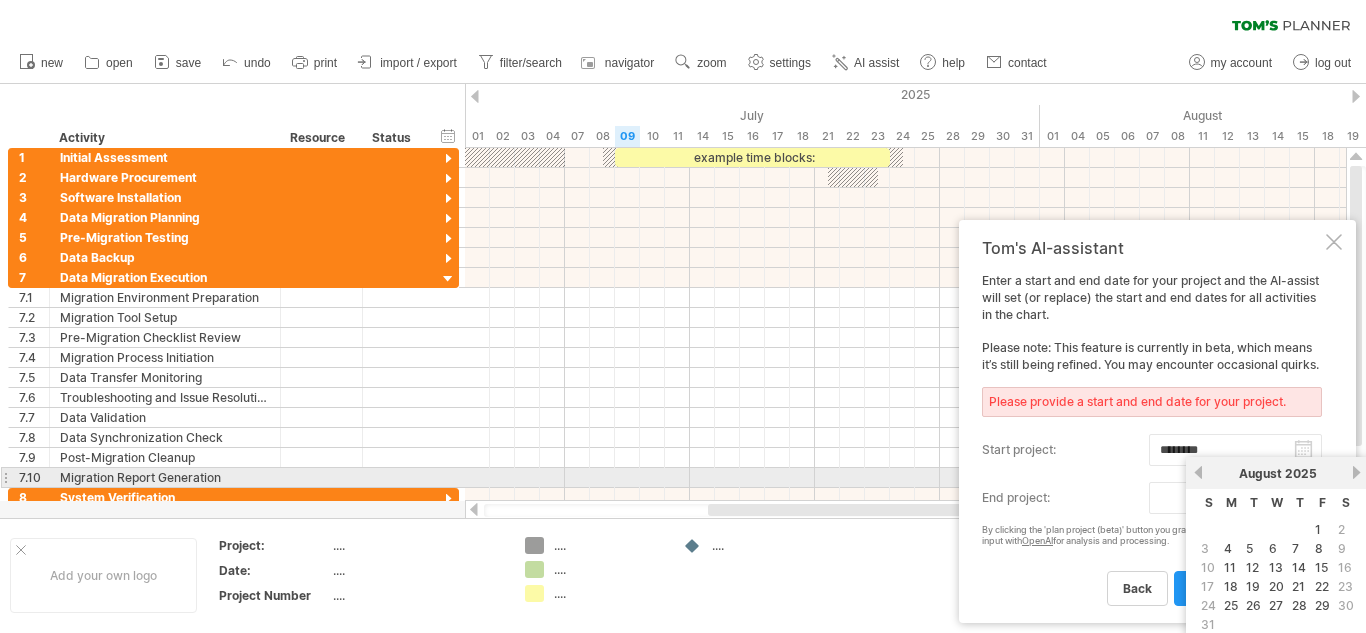 click on "next" at bounding box center (1356, 472) 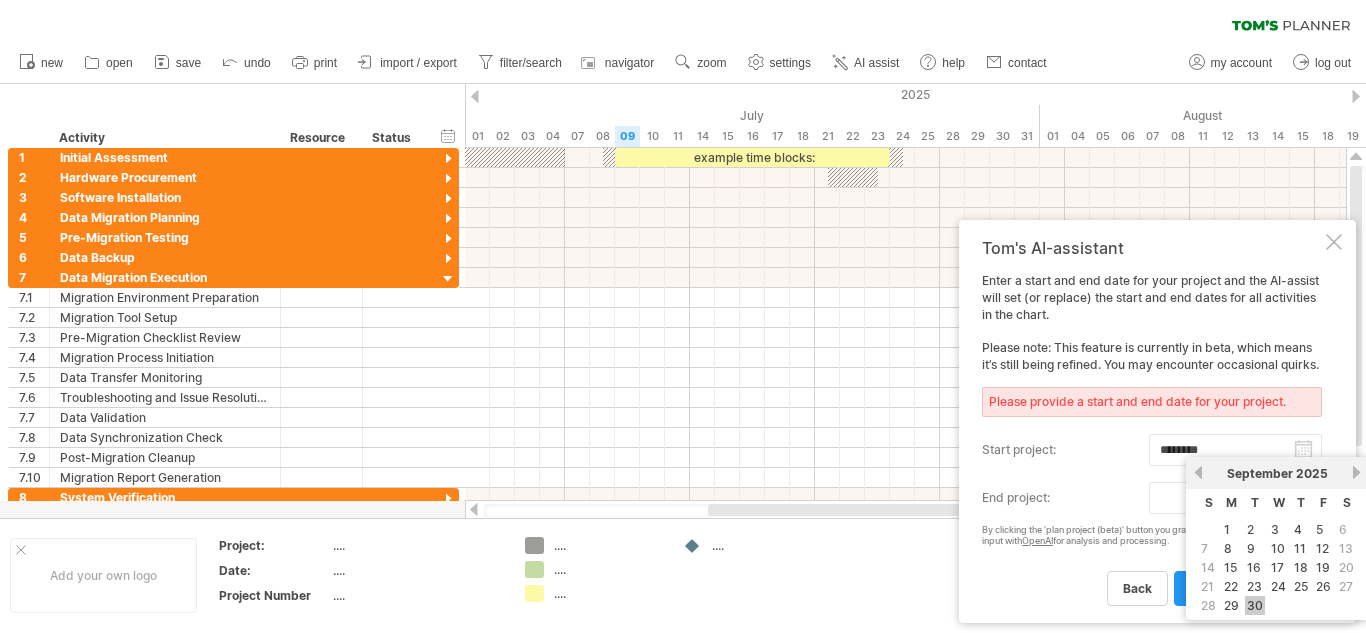 click on "30" at bounding box center [1255, 605] 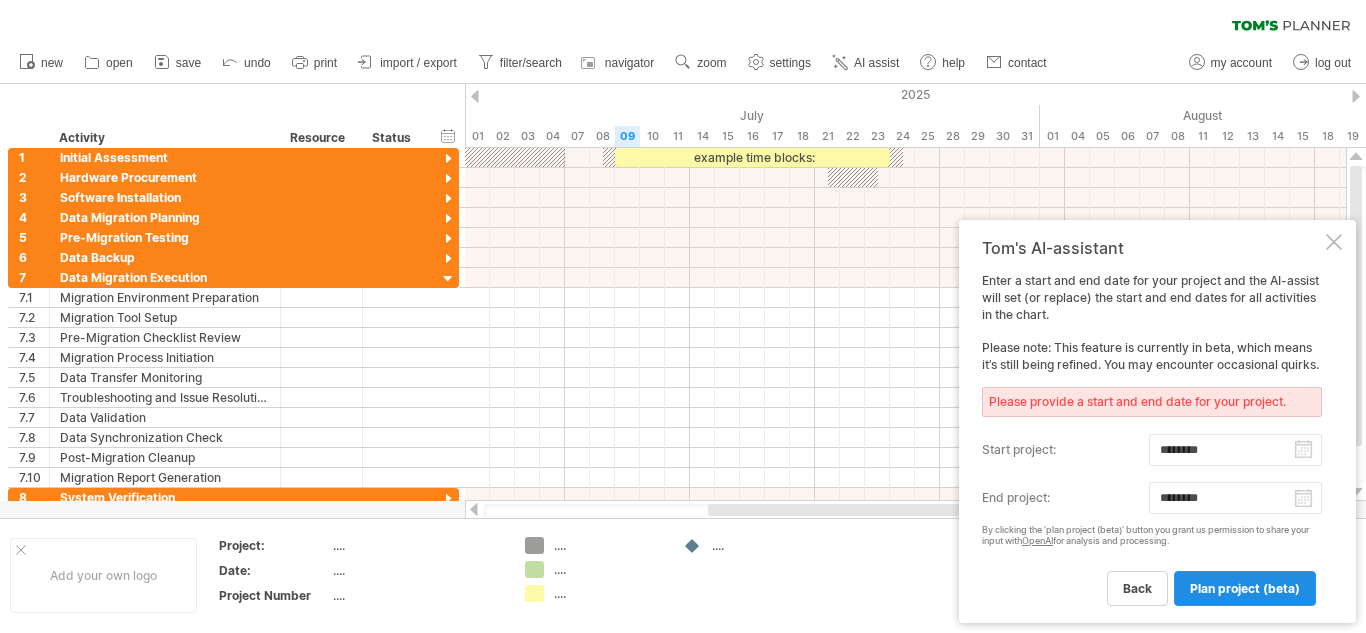 click on "plan project (beta)" at bounding box center (1245, 588) 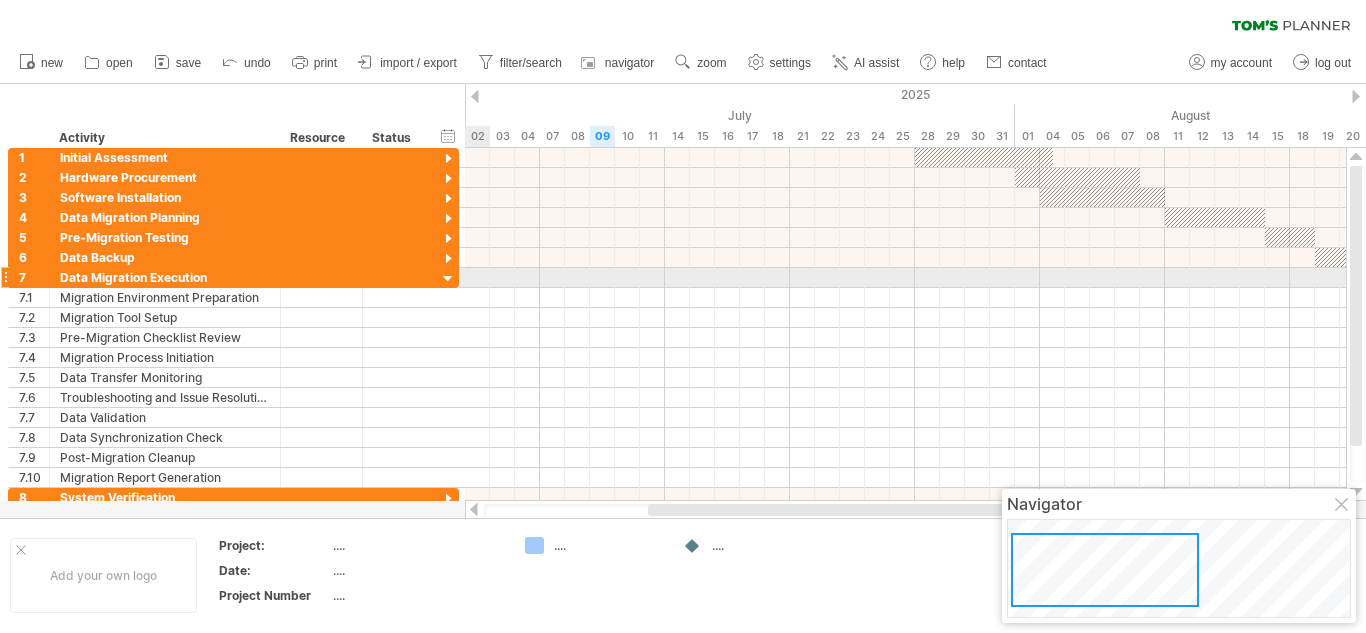 click at bounding box center [448, 279] 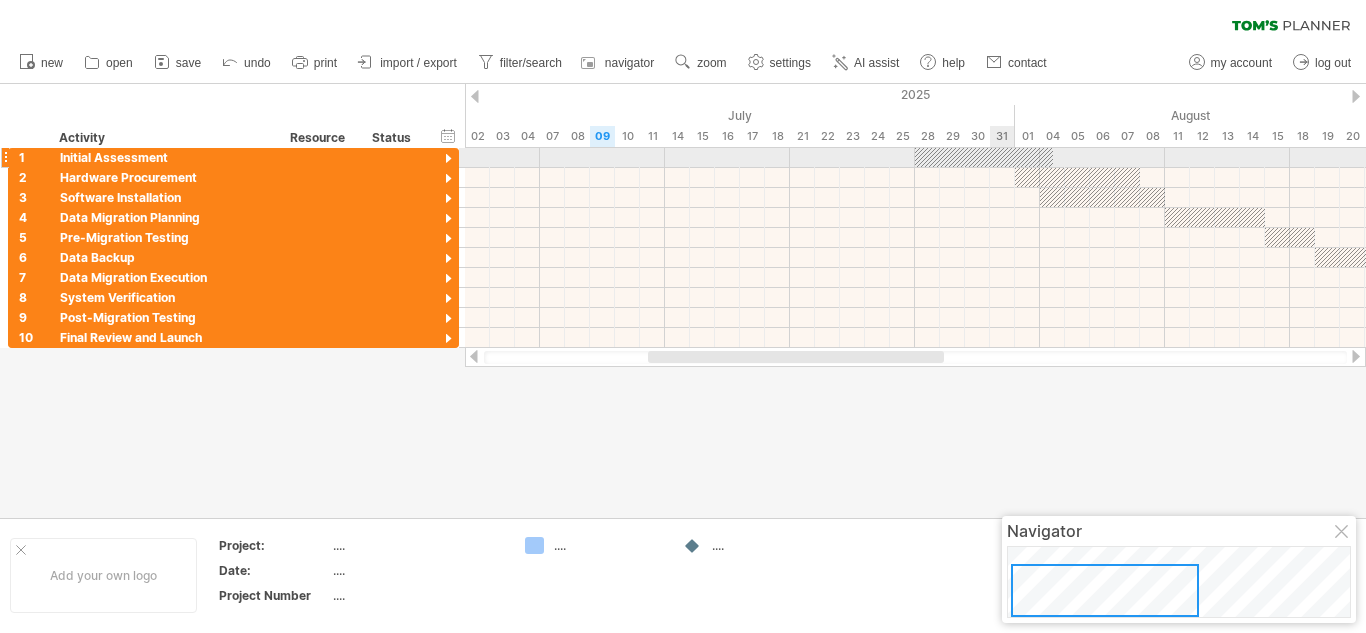 click at bounding box center [984, 157] 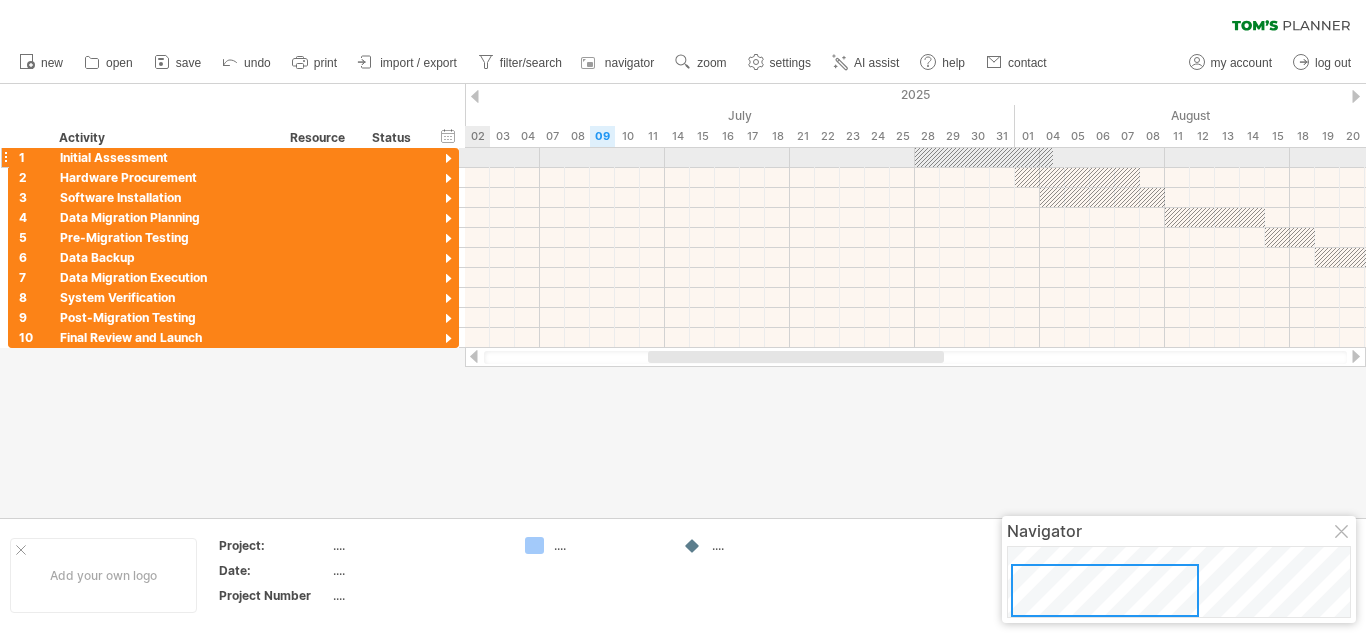 click at bounding box center (448, 159) 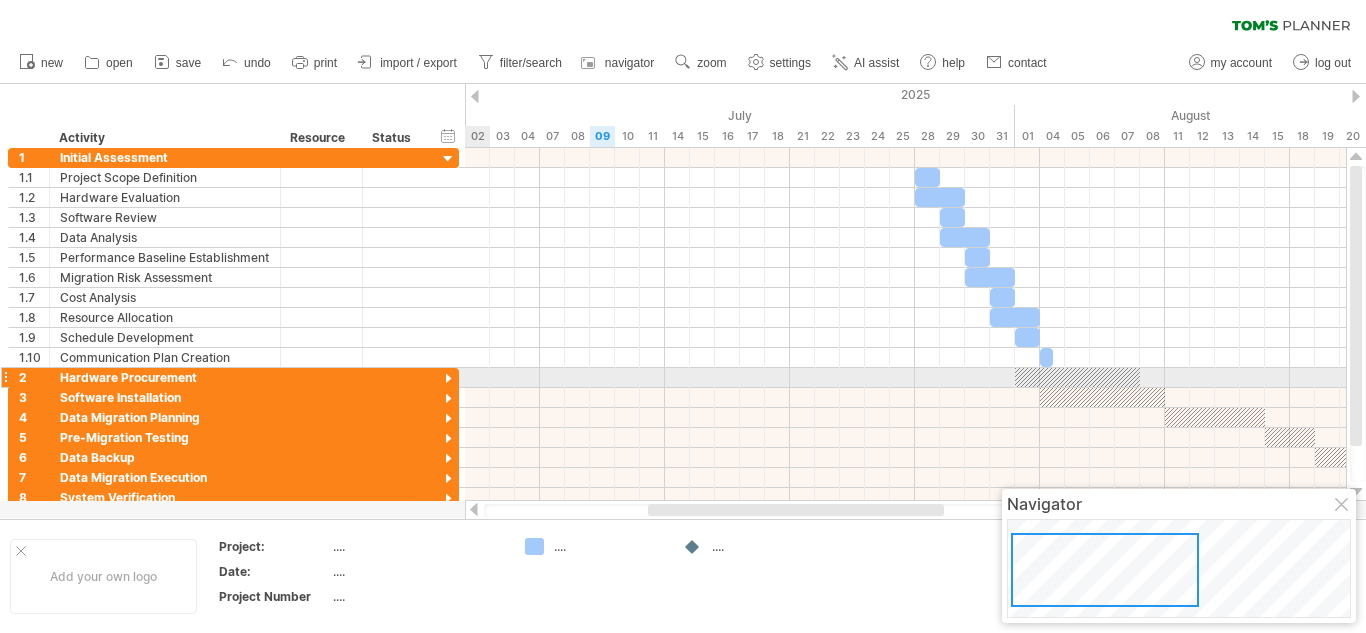click at bounding box center (448, 379) 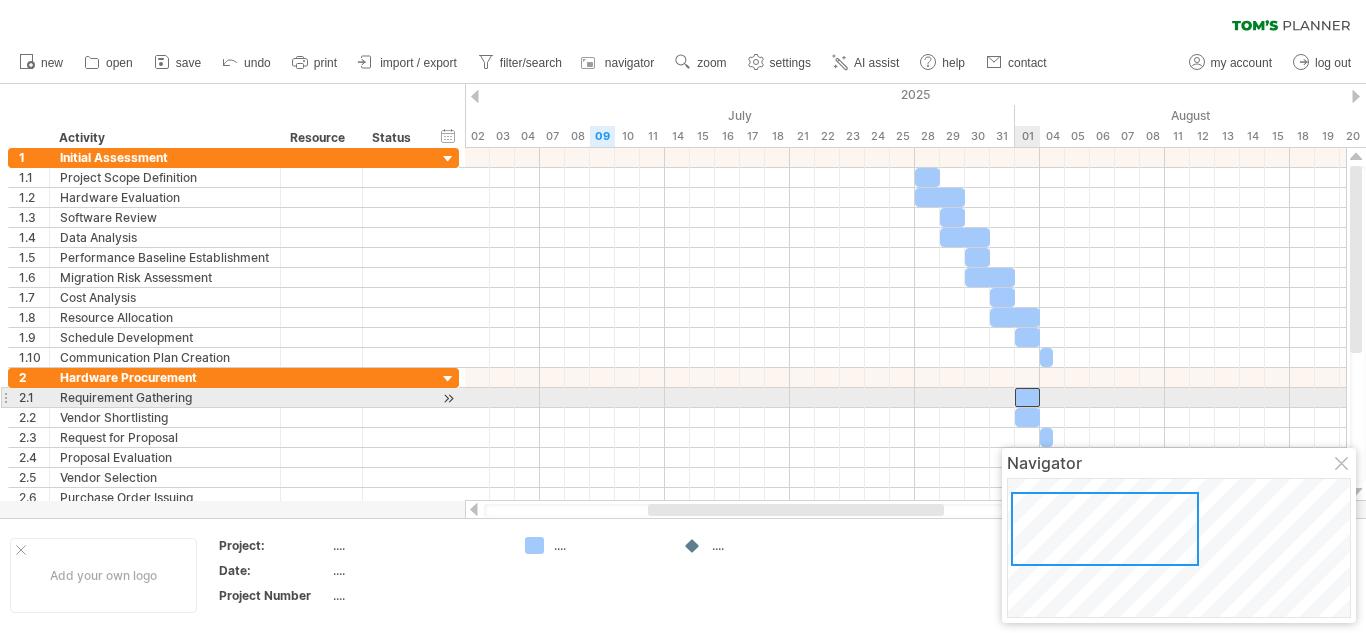 click at bounding box center (1027, 397) 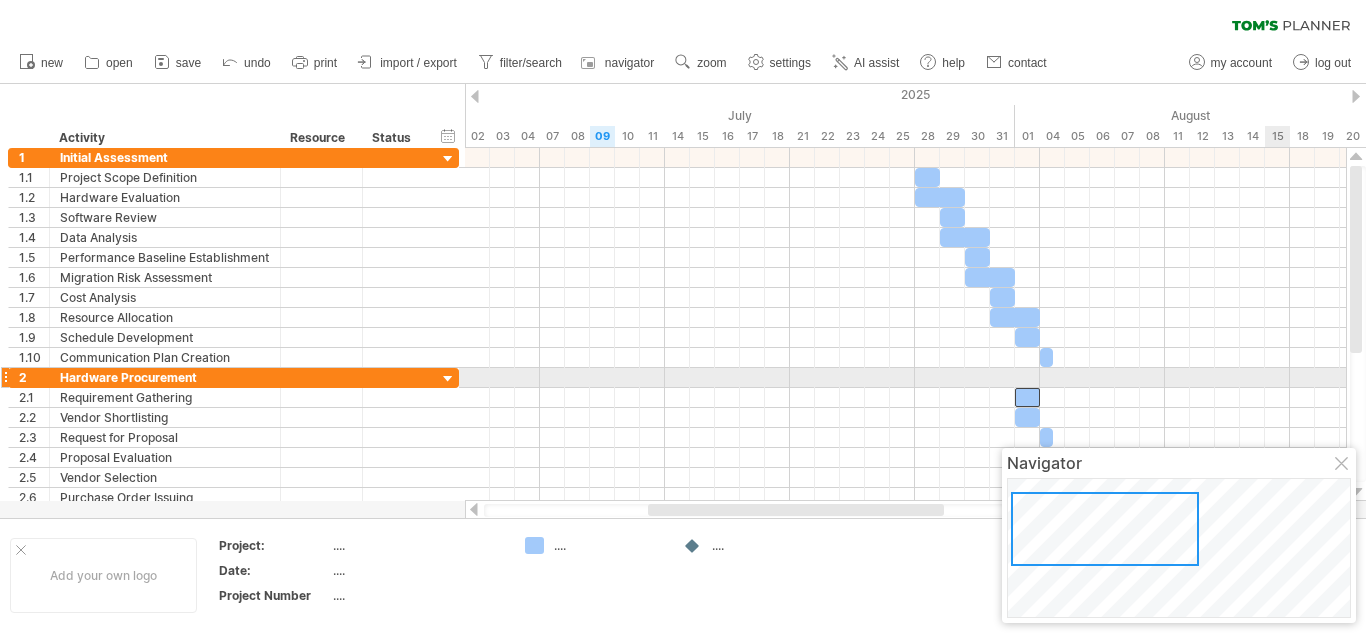 click at bounding box center [1358, 324] 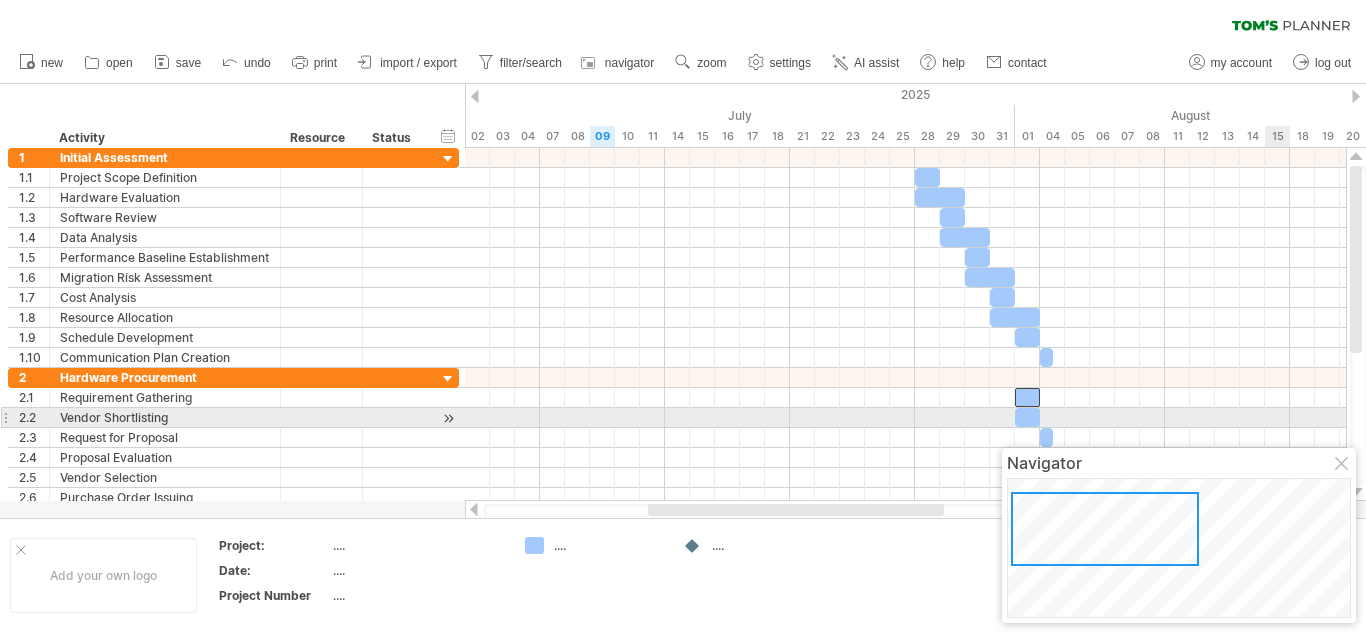click at bounding box center [1358, 324] 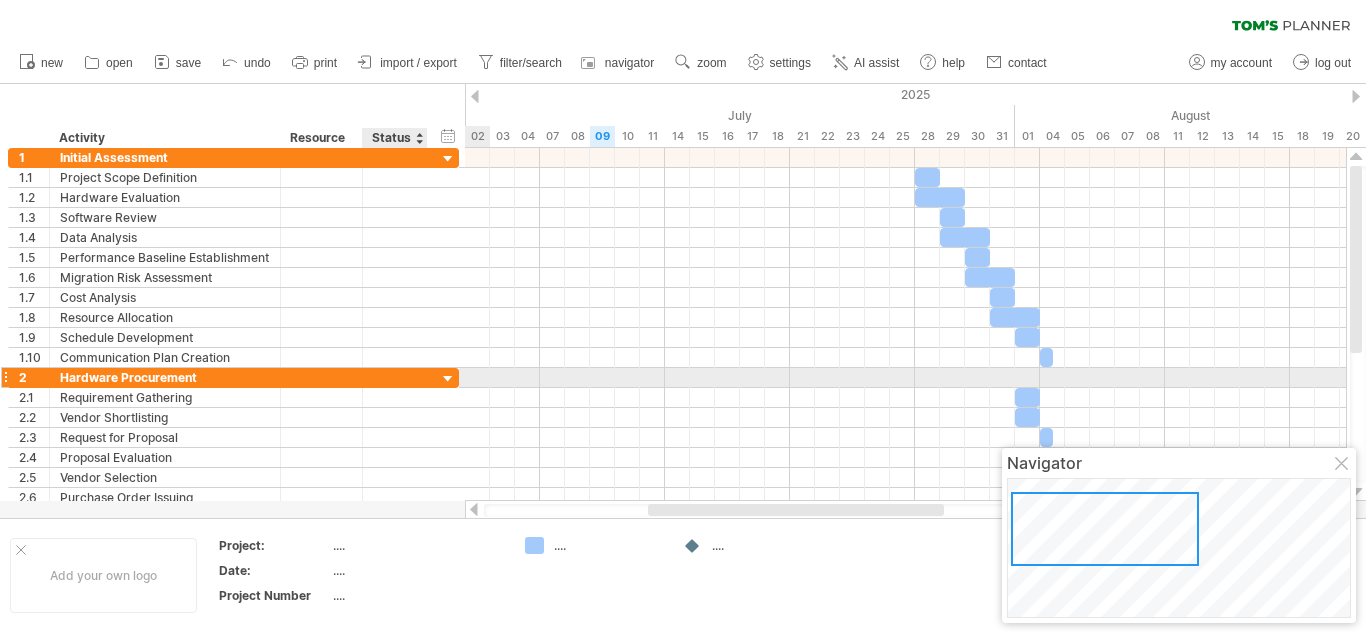 click at bounding box center (448, 379) 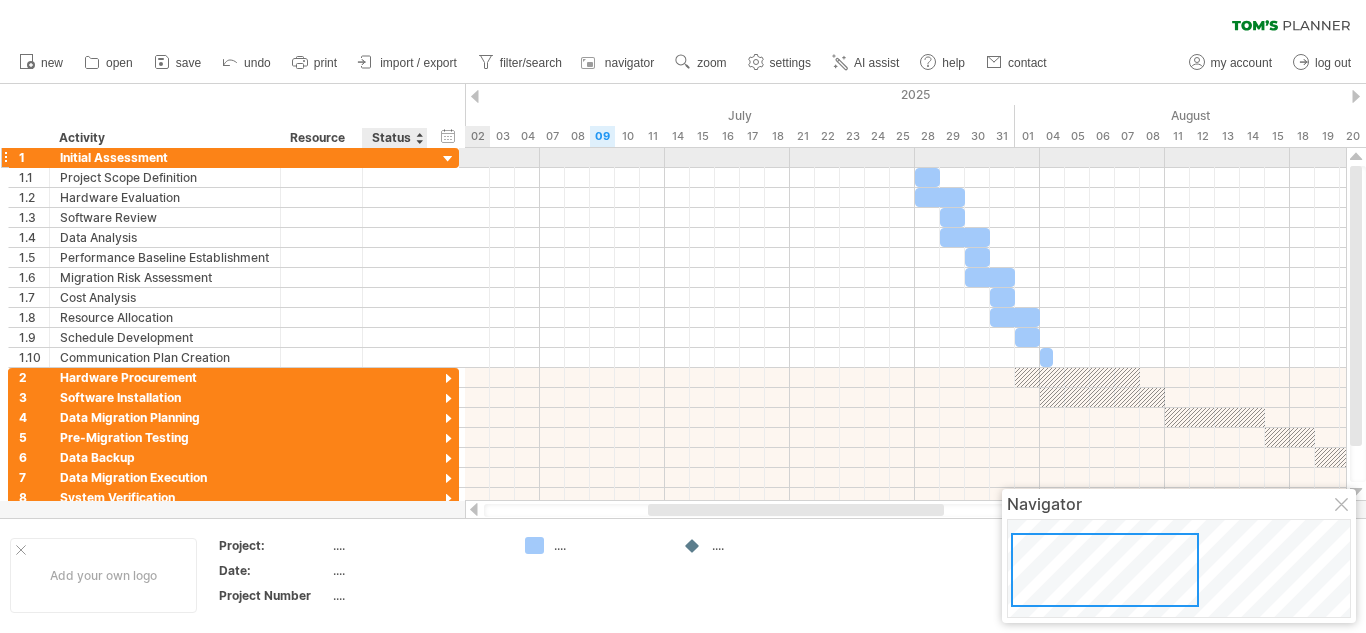 click at bounding box center (448, 159) 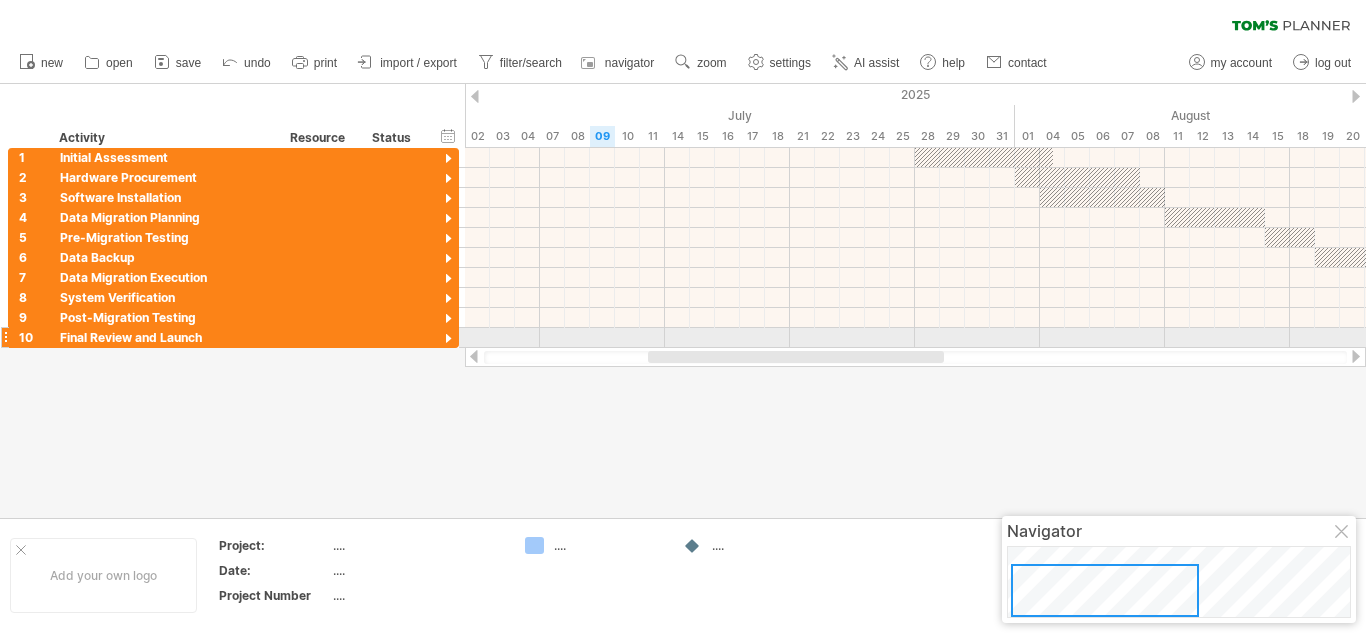 click at bounding box center [448, 339] 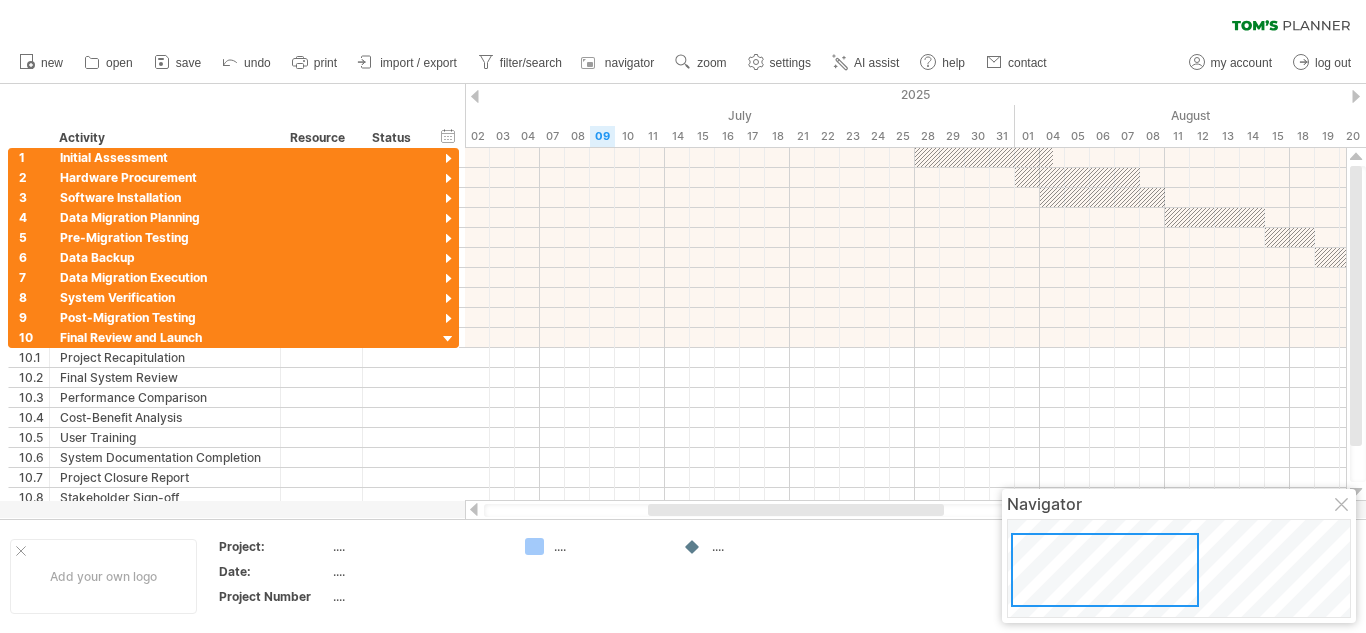click on "...." at bounding box center [608, 546] 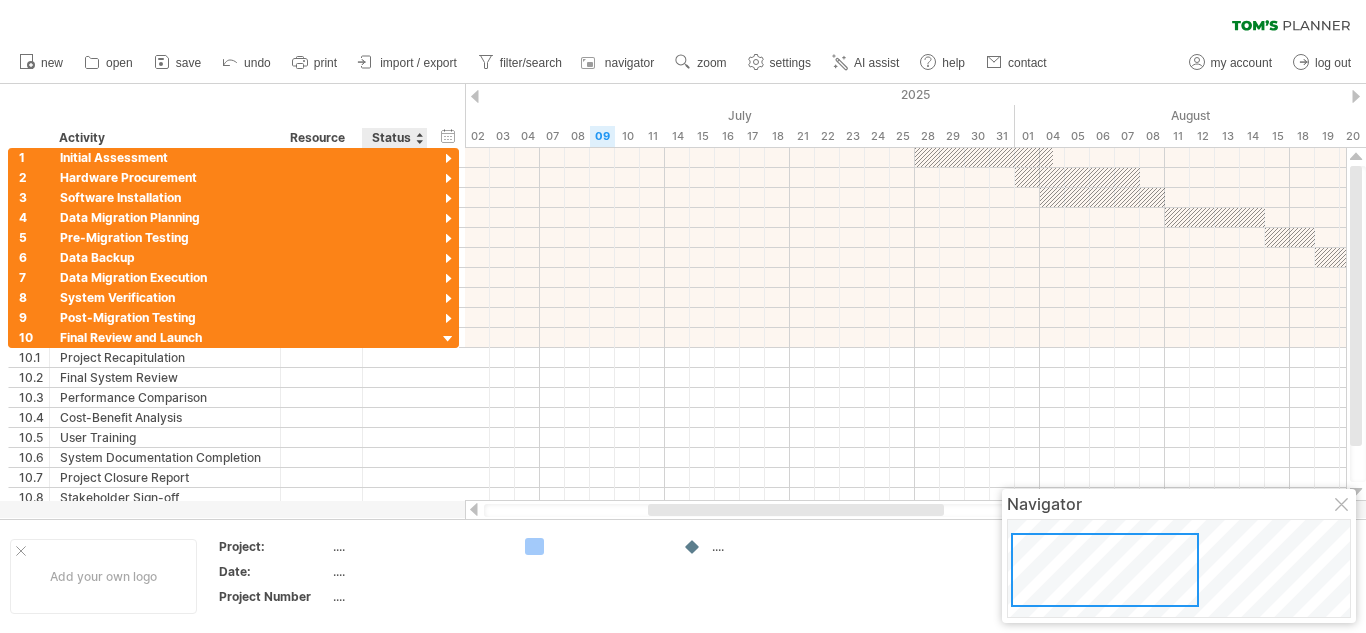 click on "...." at bounding box center [418, 549] 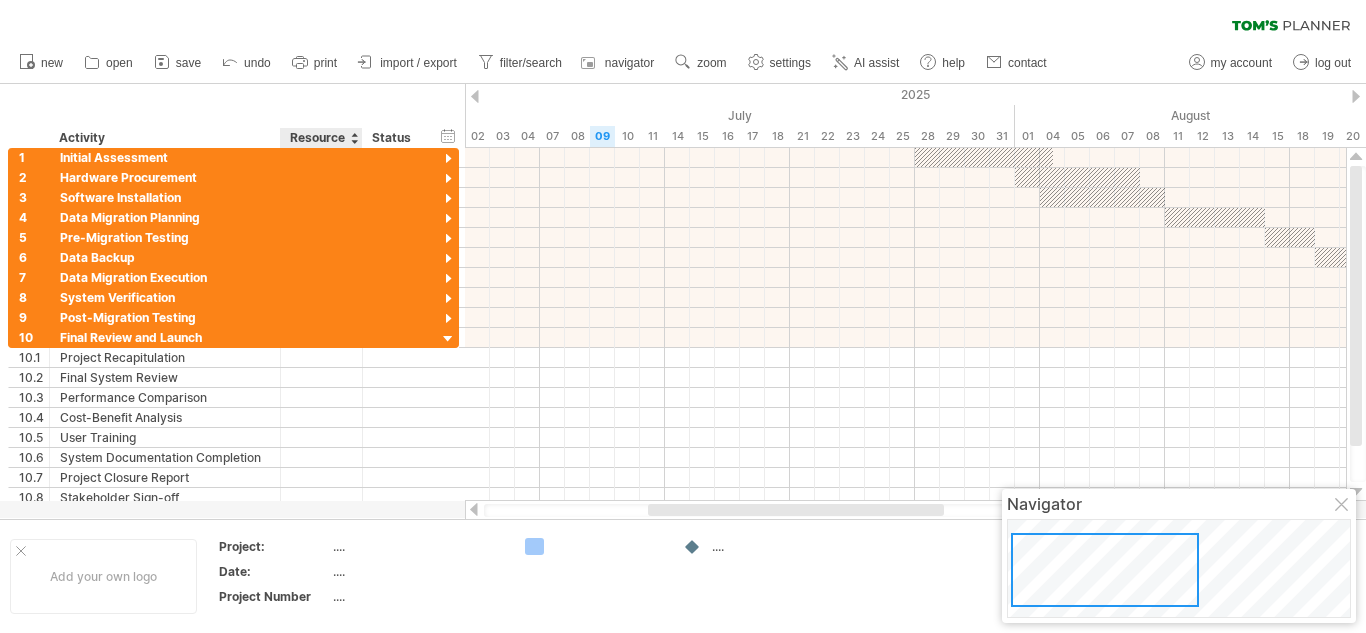 click on "Resource" at bounding box center [320, 138] 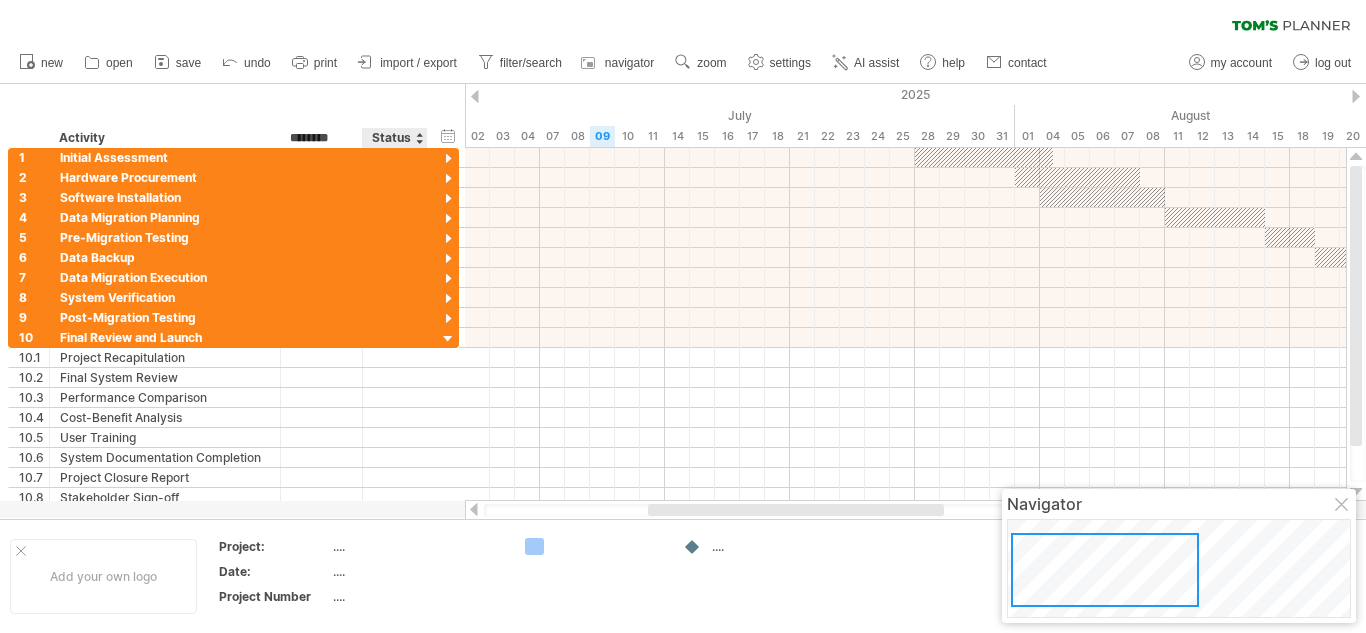 click at bounding box center [419, 138] 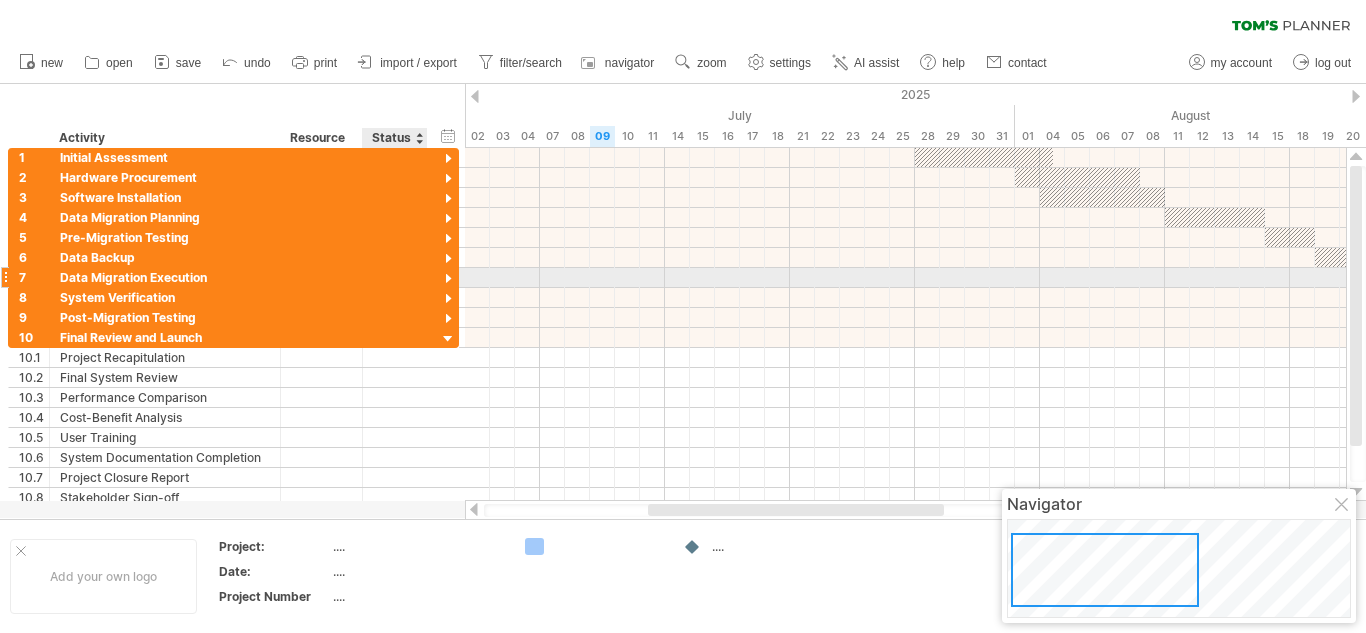 click at bounding box center [448, 279] 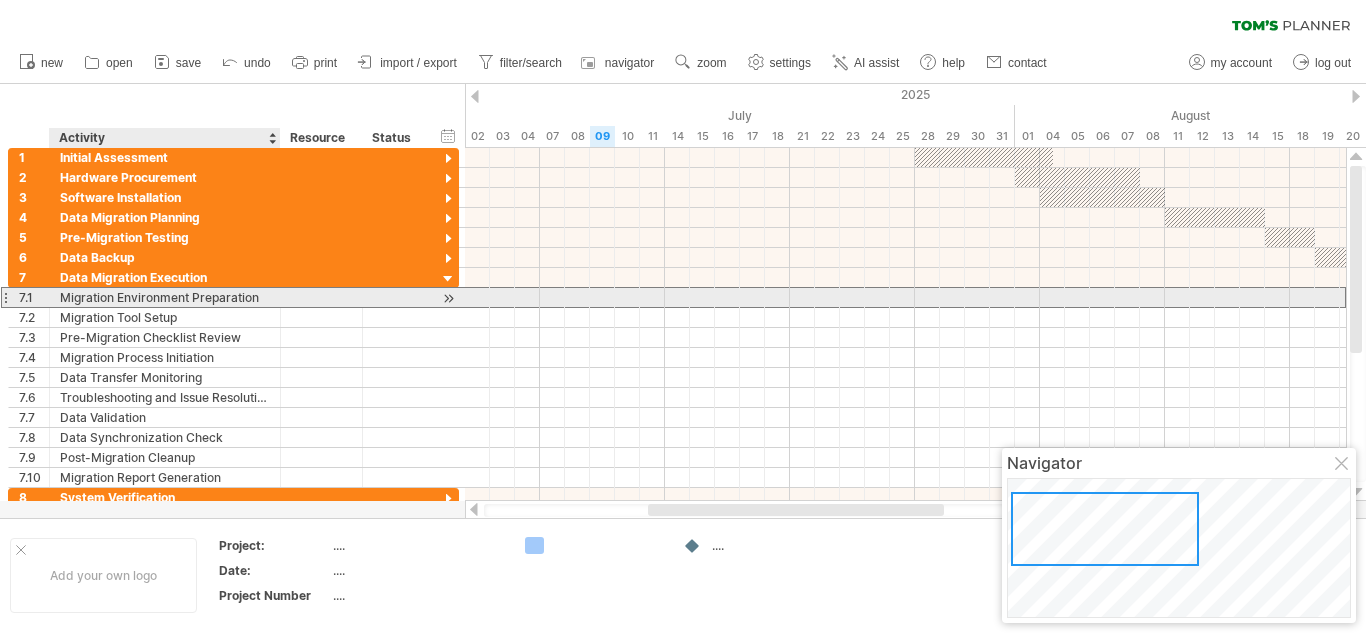 click on "Migration Environment Preparation" at bounding box center [165, 297] 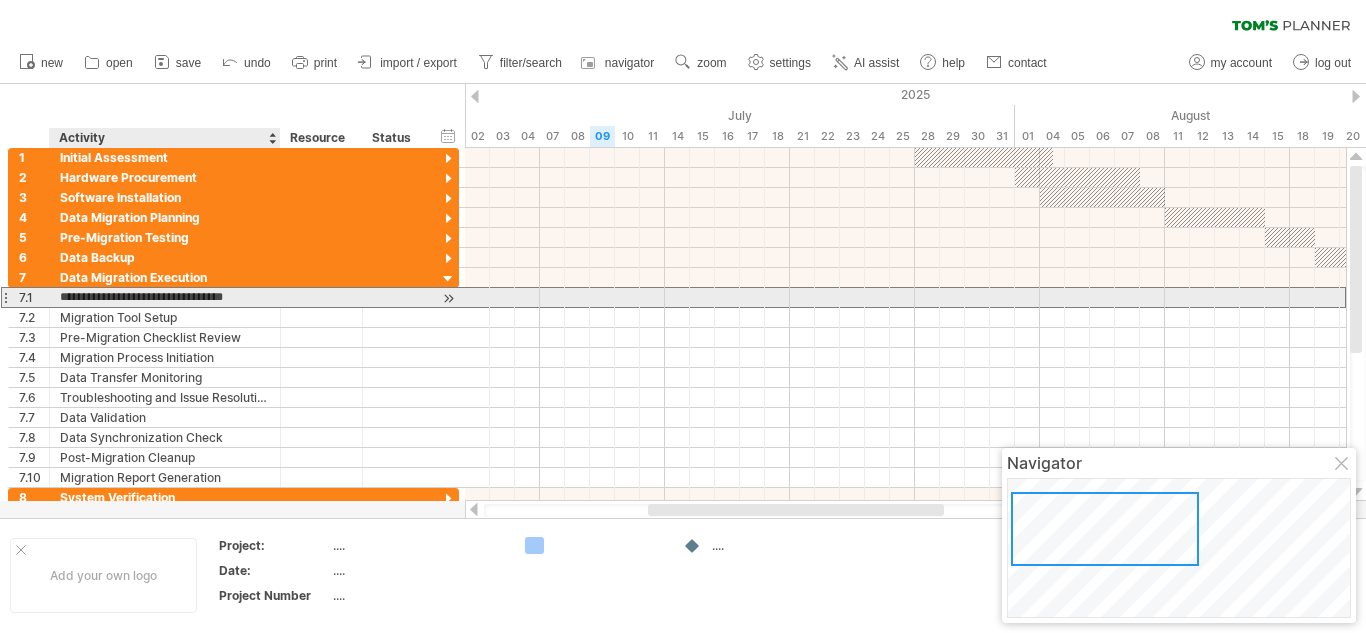 click on "**********" at bounding box center (165, 297) 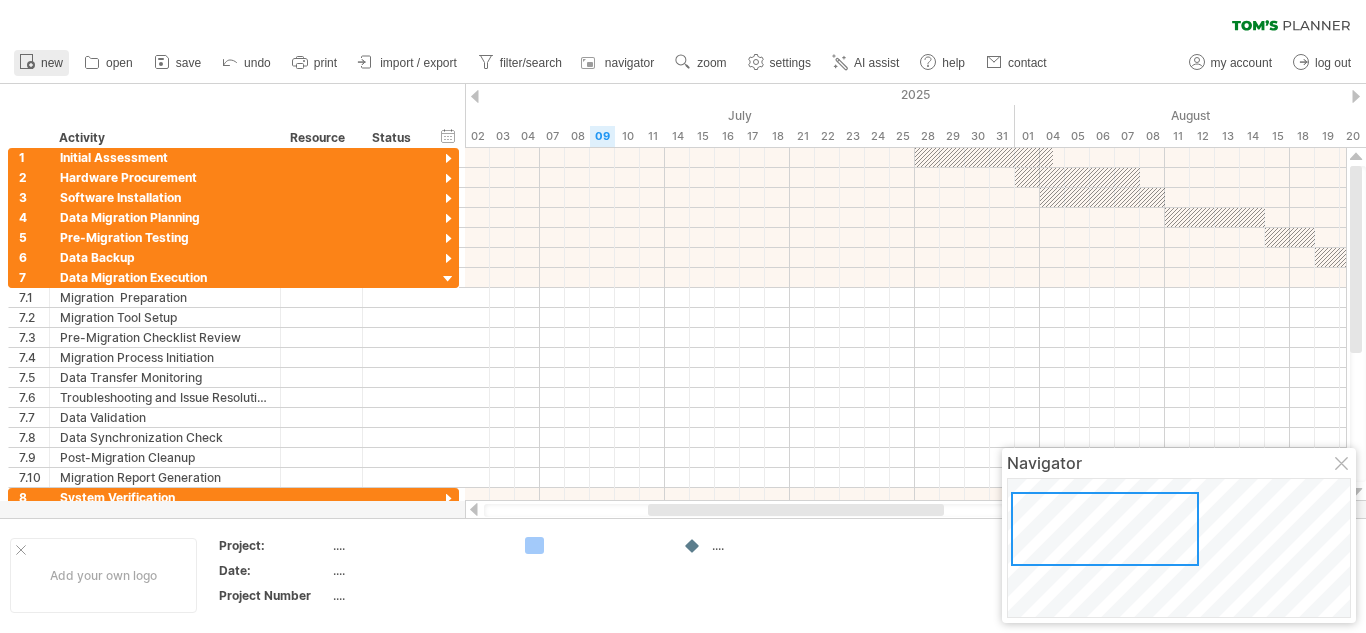 click at bounding box center (27, 61) 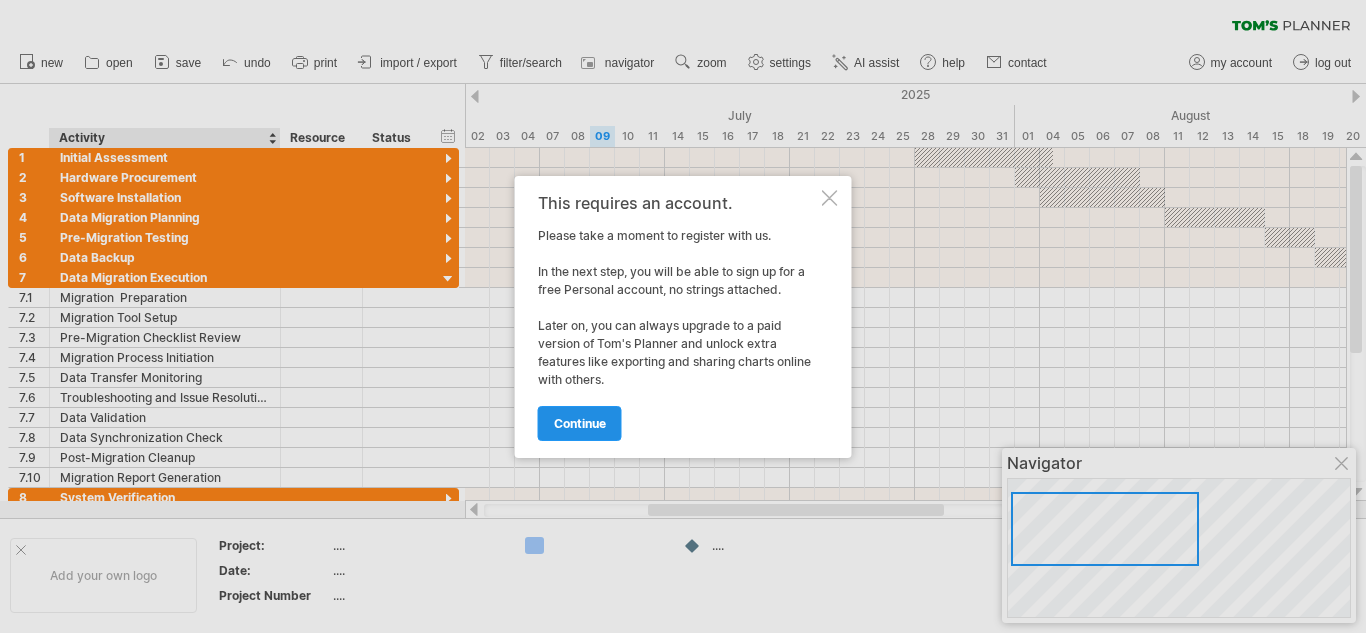 click on "continue" at bounding box center [580, 423] 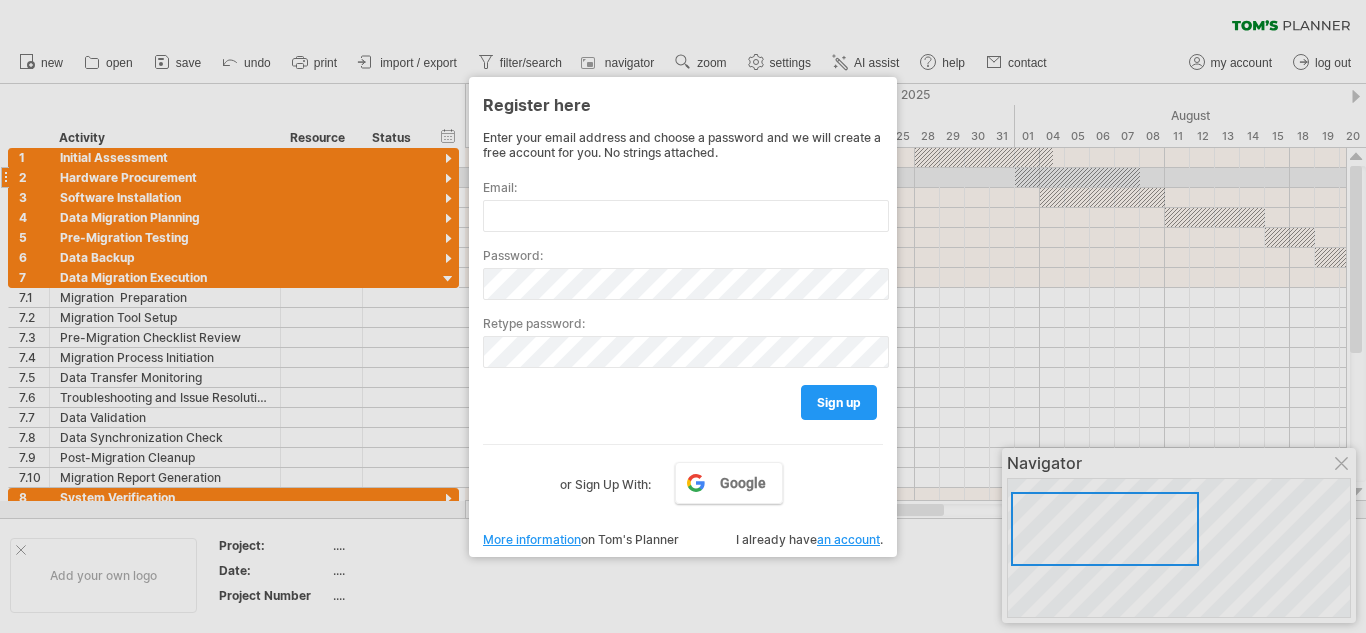 click at bounding box center (683, 316) 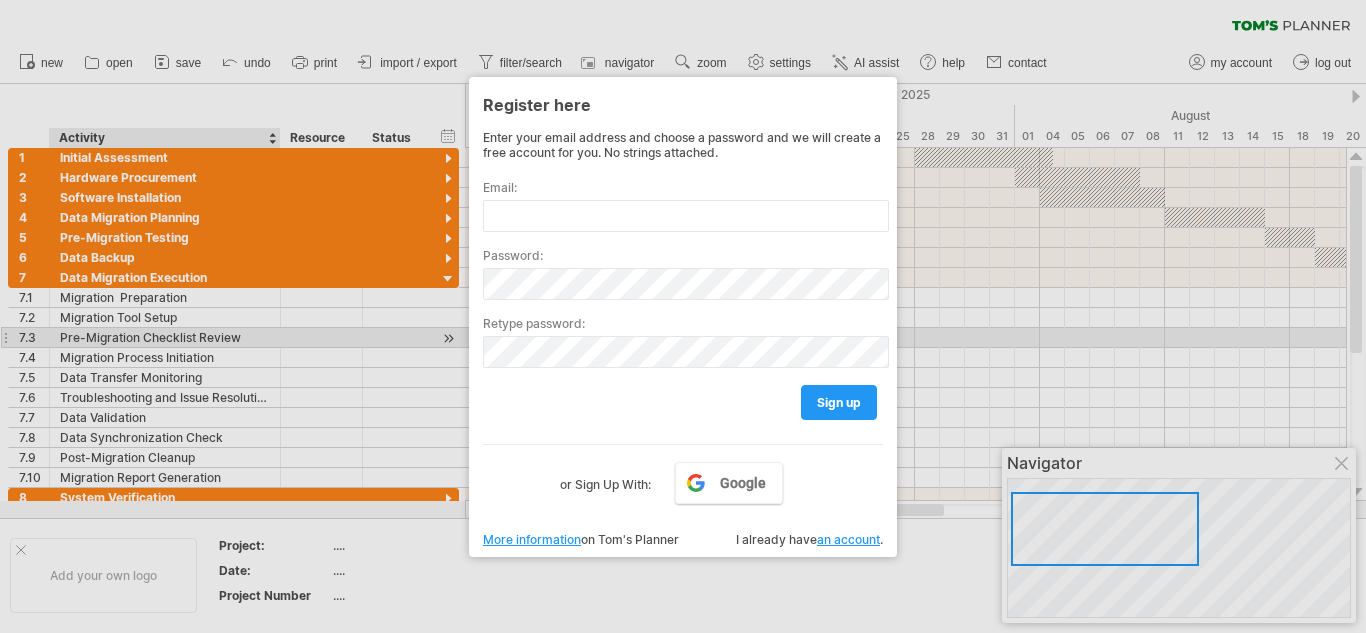 click at bounding box center [683, 316] 